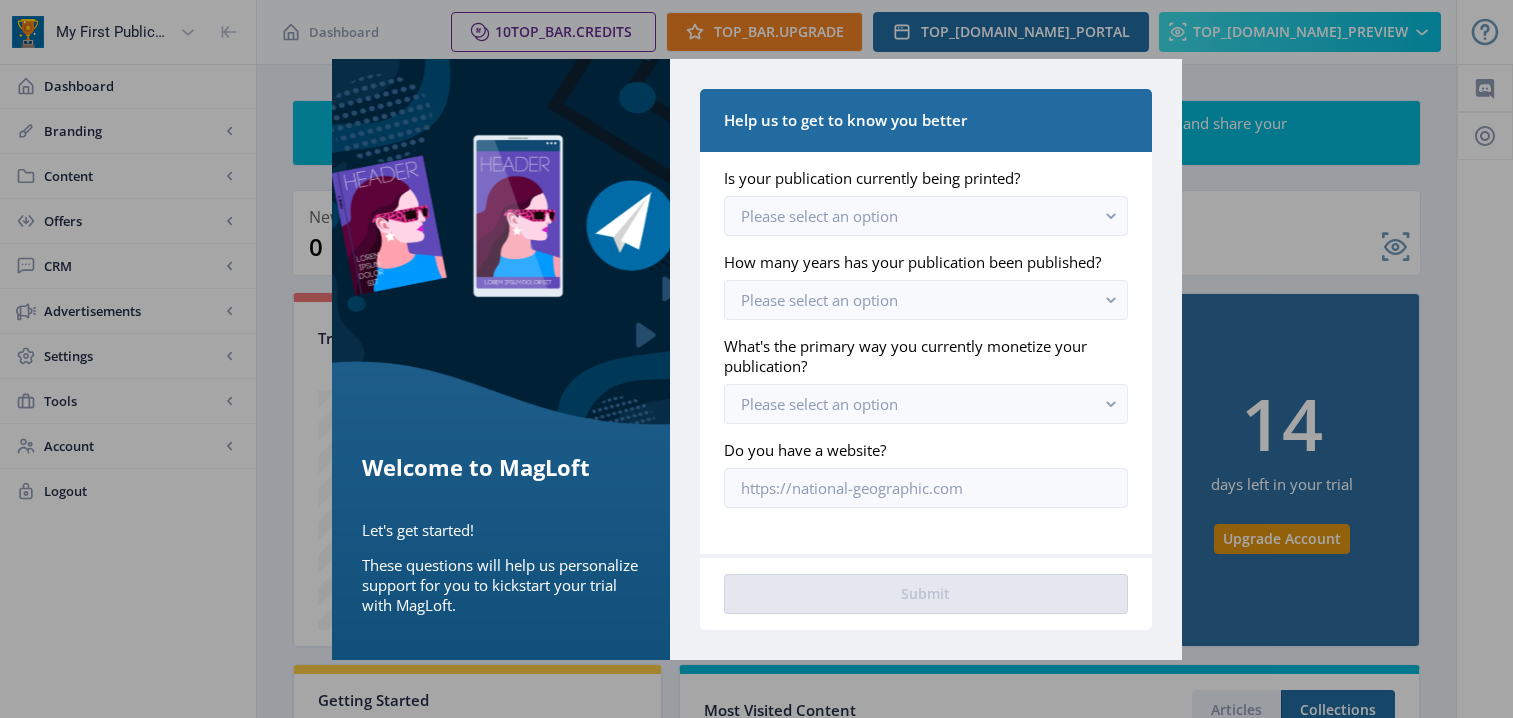 scroll, scrollTop: 0, scrollLeft: 0, axis: both 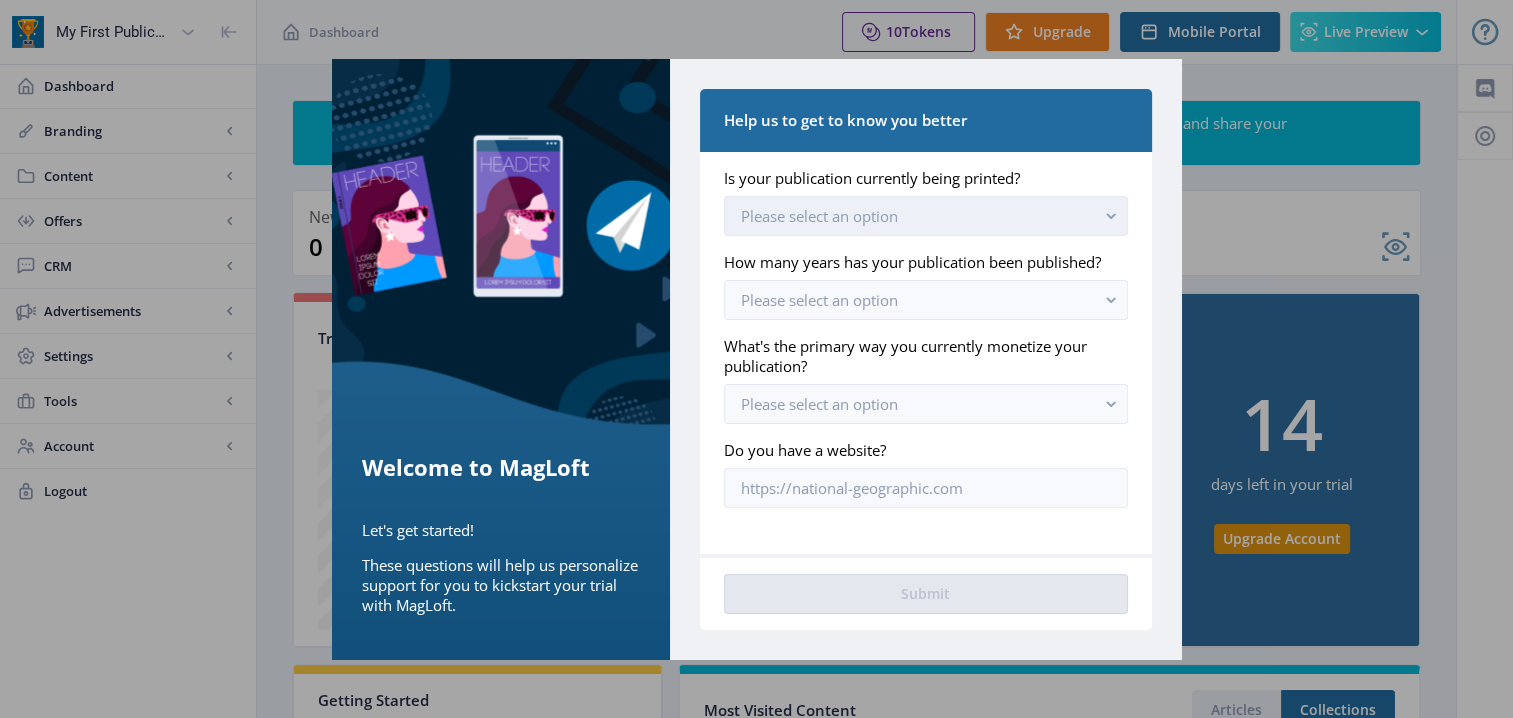 click 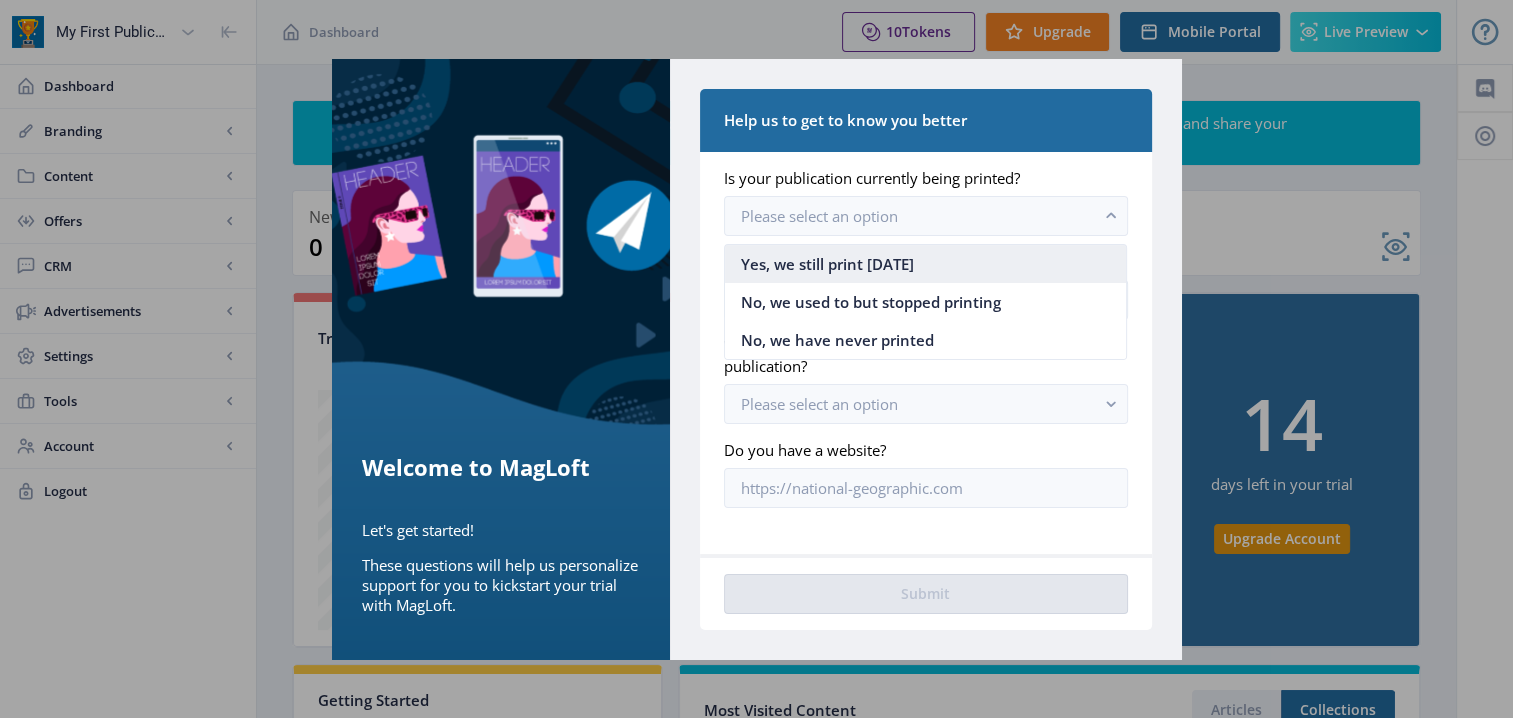 click on "Yes, we still print [DATE]" at bounding box center (925, 264) 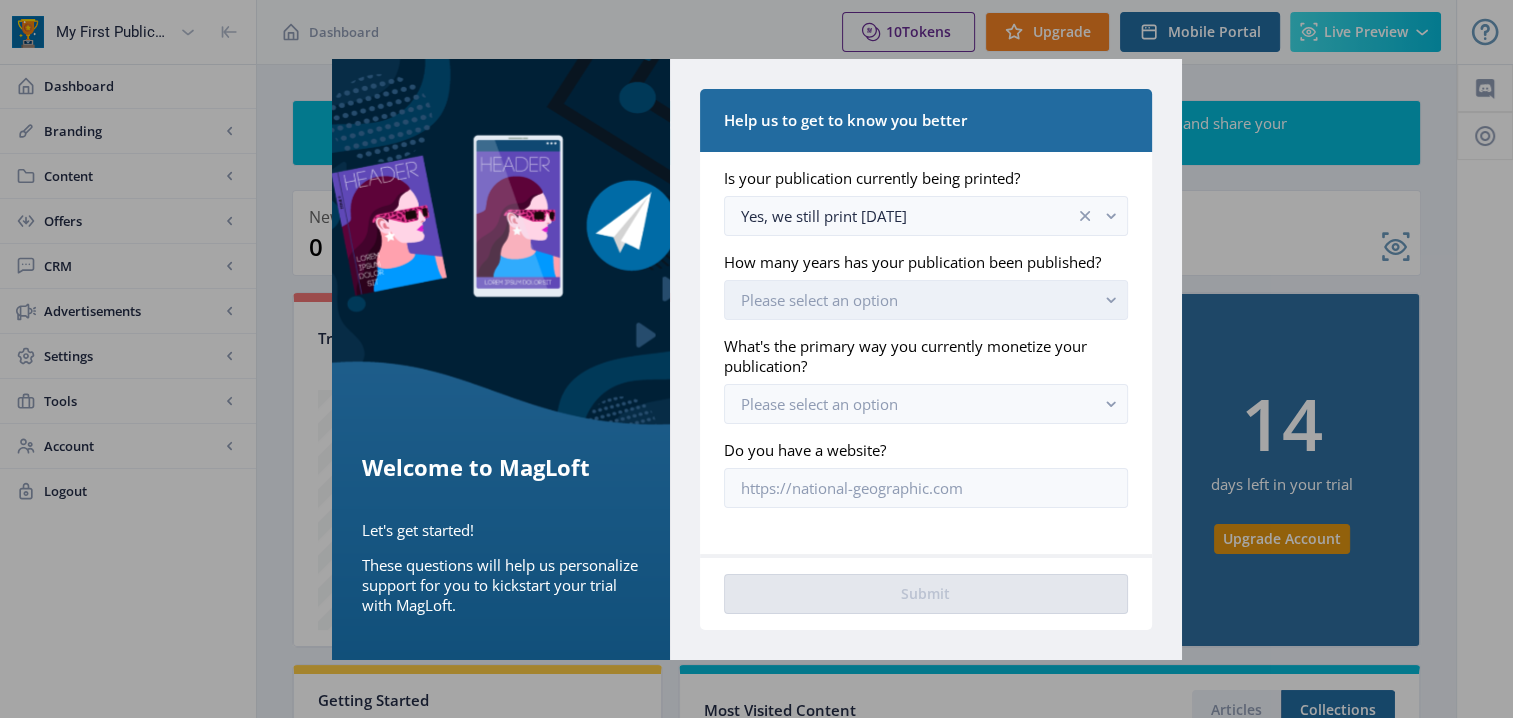 click 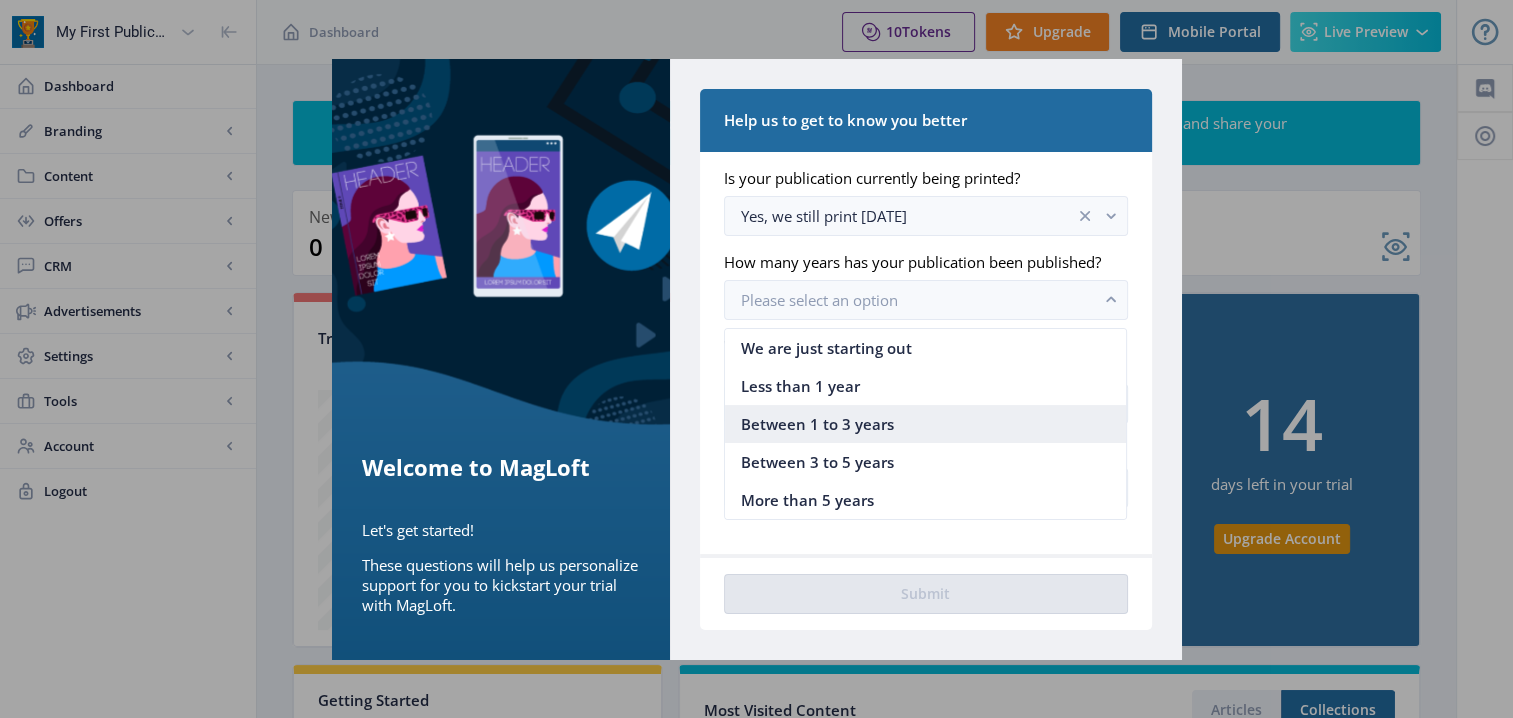 click on "Between 1 to 3 years" at bounding box center [925, 424] 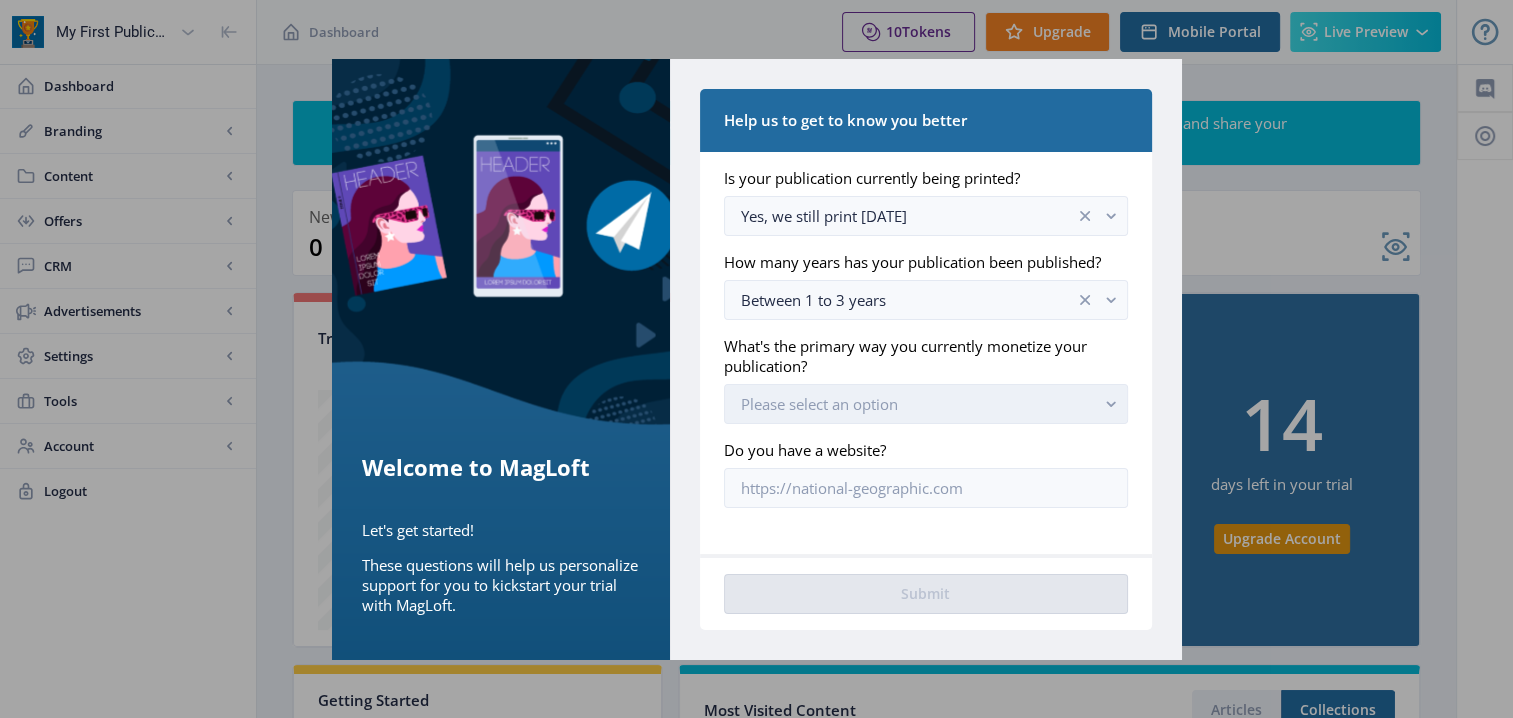 click on "Please select an option" at bounding box center (925, 404) 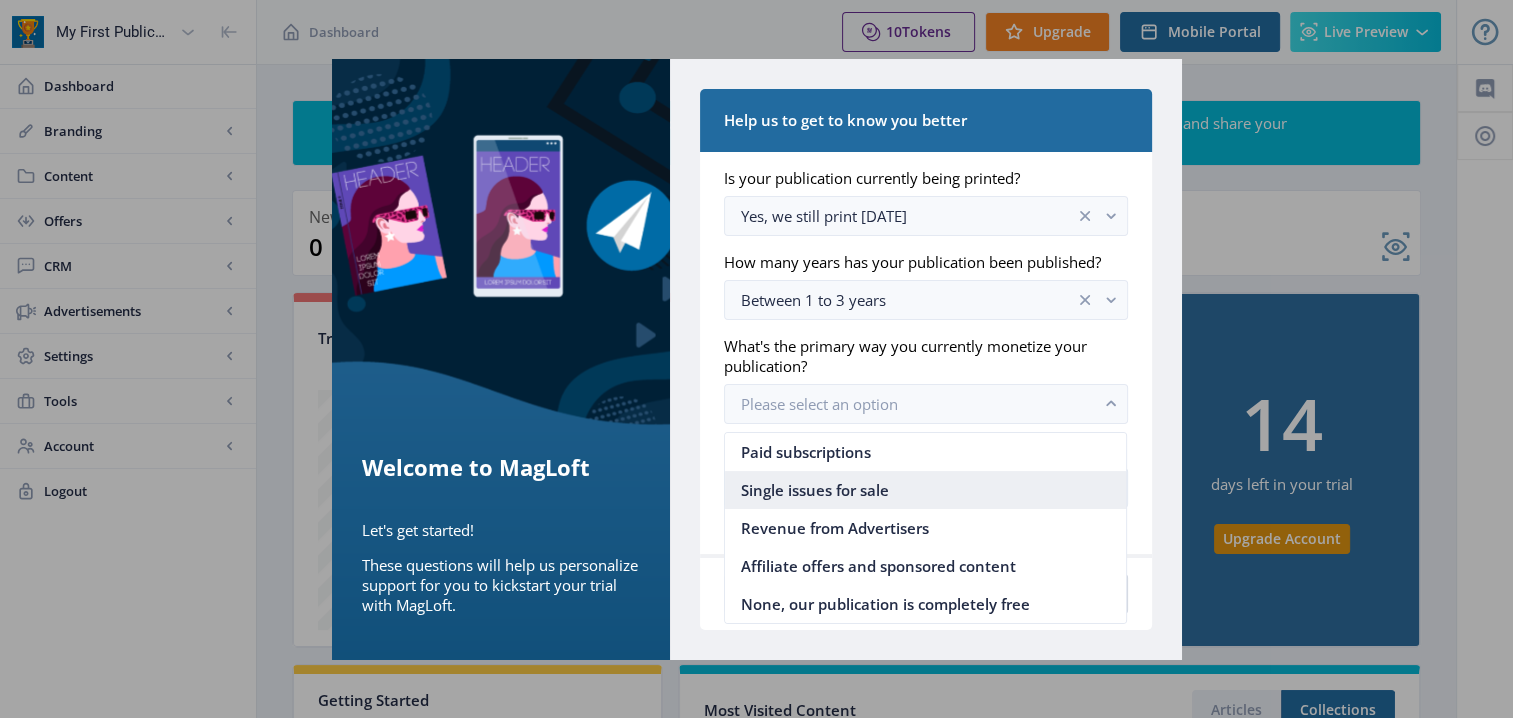 click on "Single issues for sale" at bounding box center [925, 490] 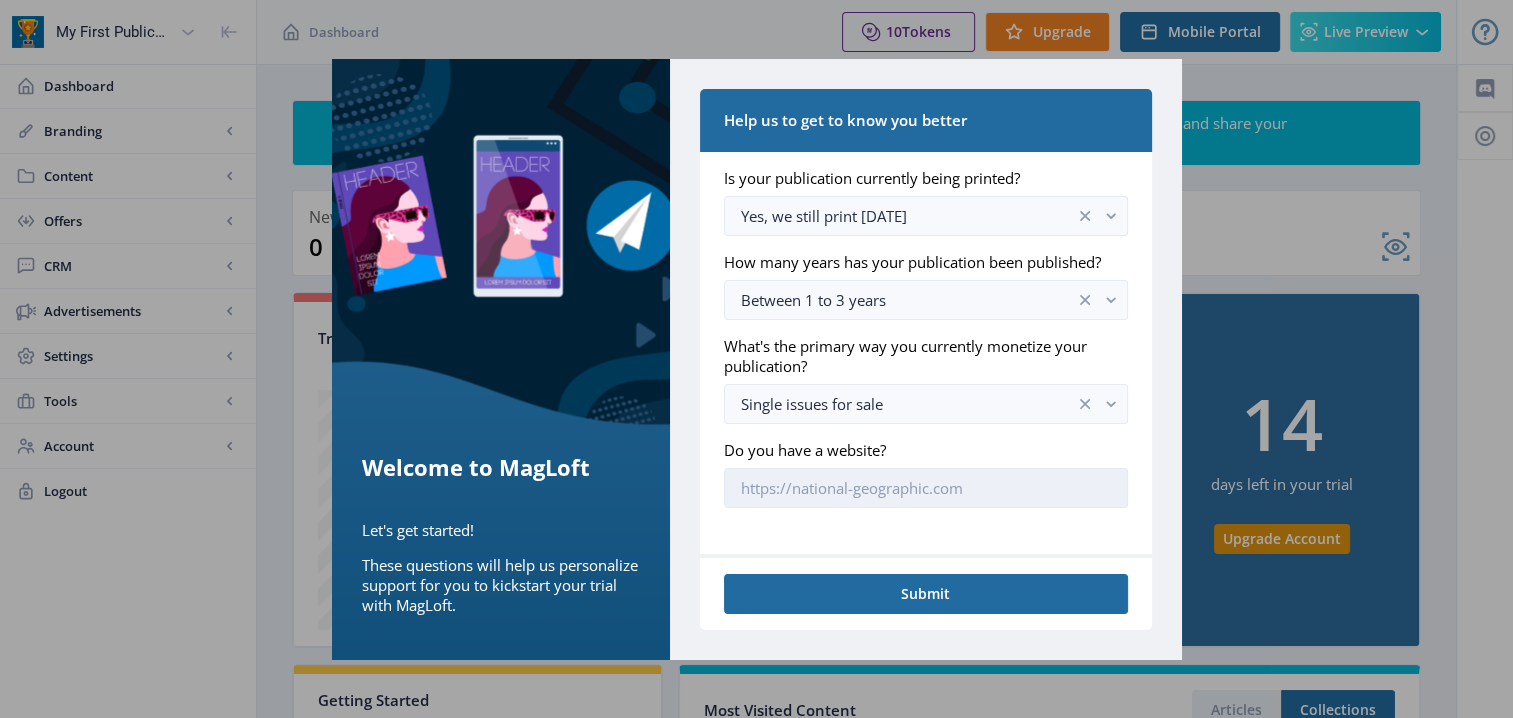 click on "Do you have a website?" at bounding box center [925, 488] 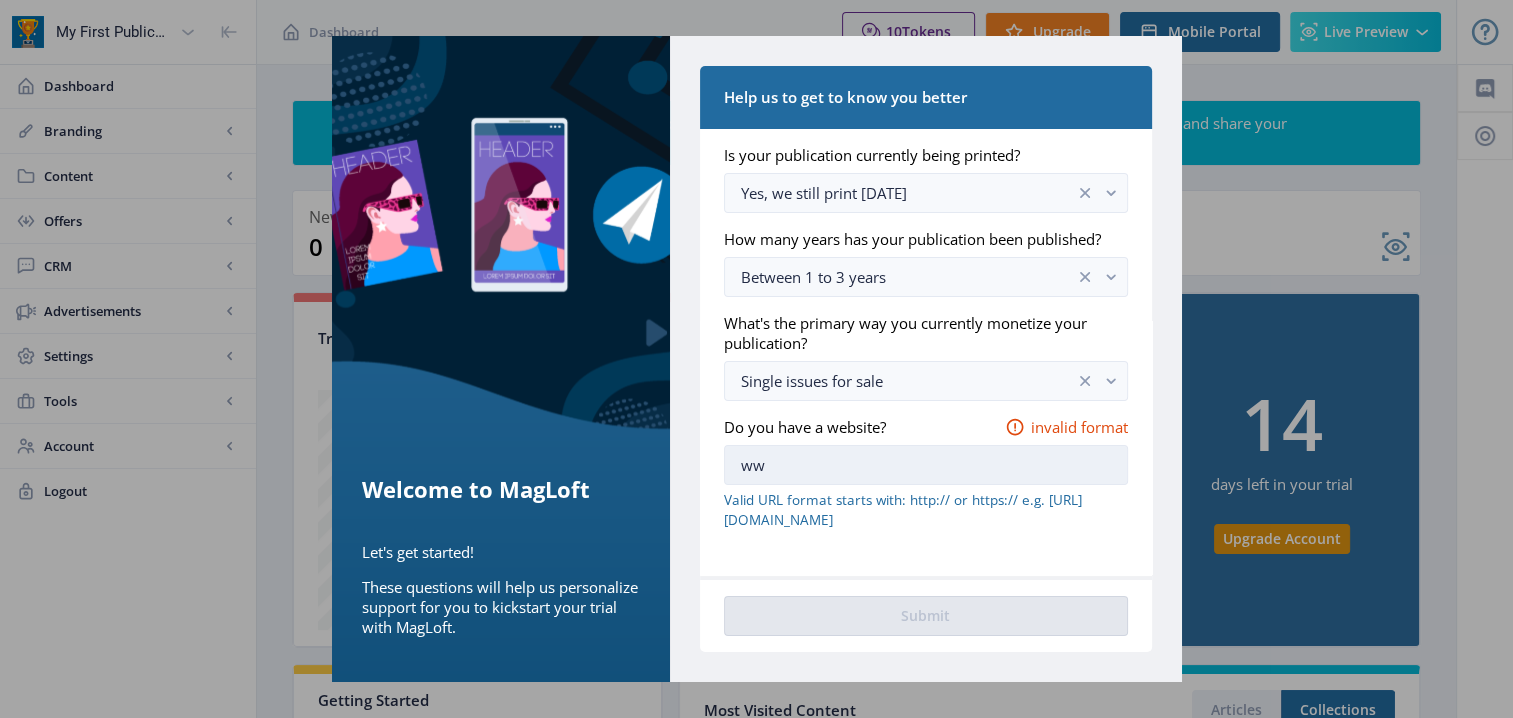 type on "w" 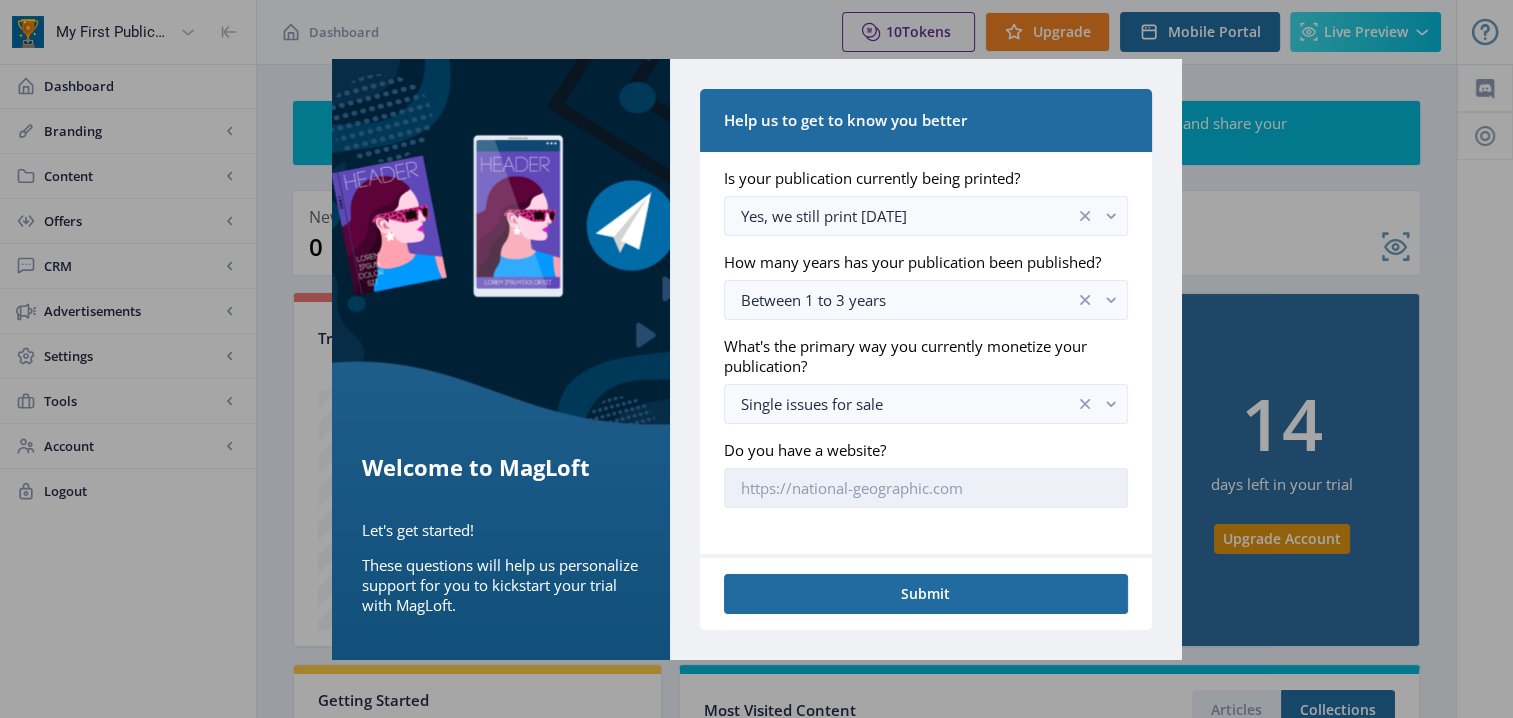 paste on "[URL][DOMAIN_NAME]" 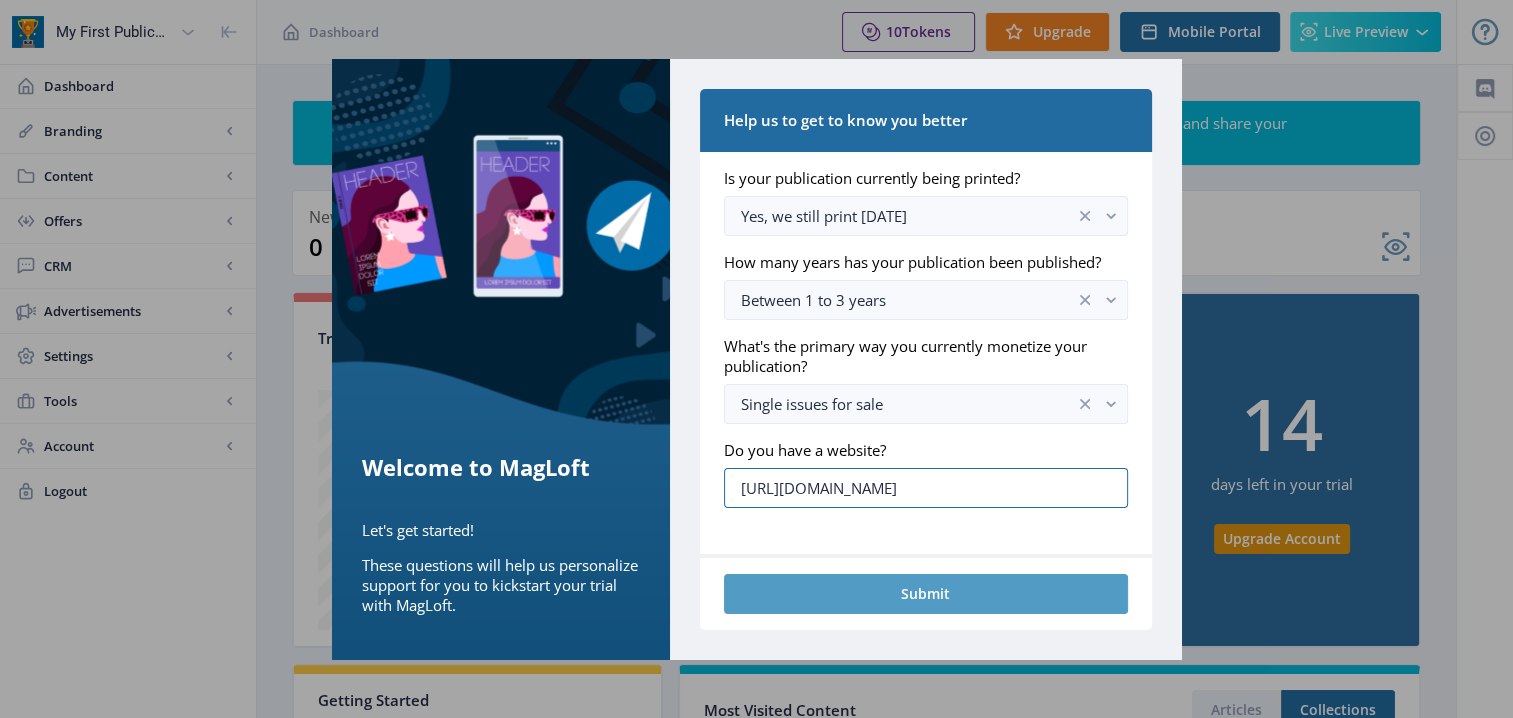 type on "[URL][DOMAIN_NAME]" 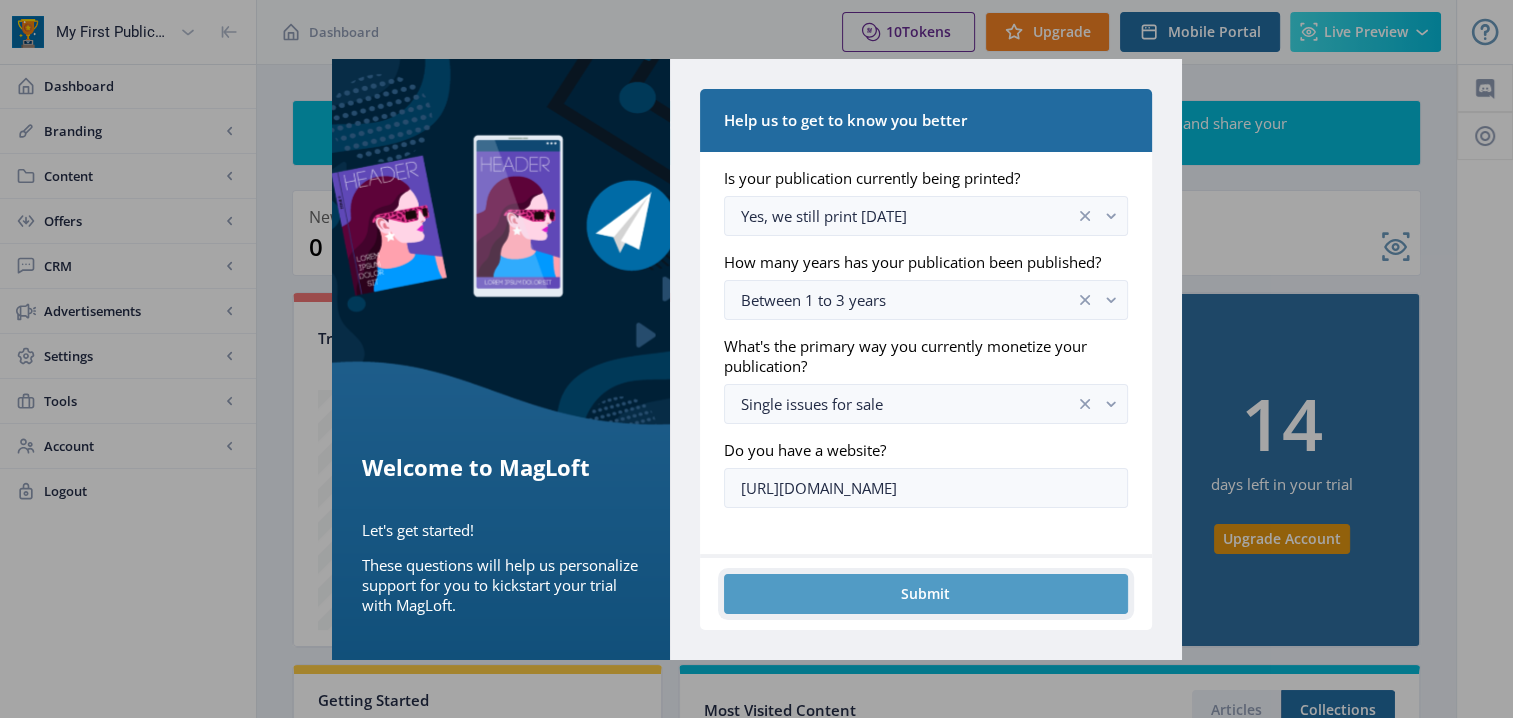 click on "Submit" 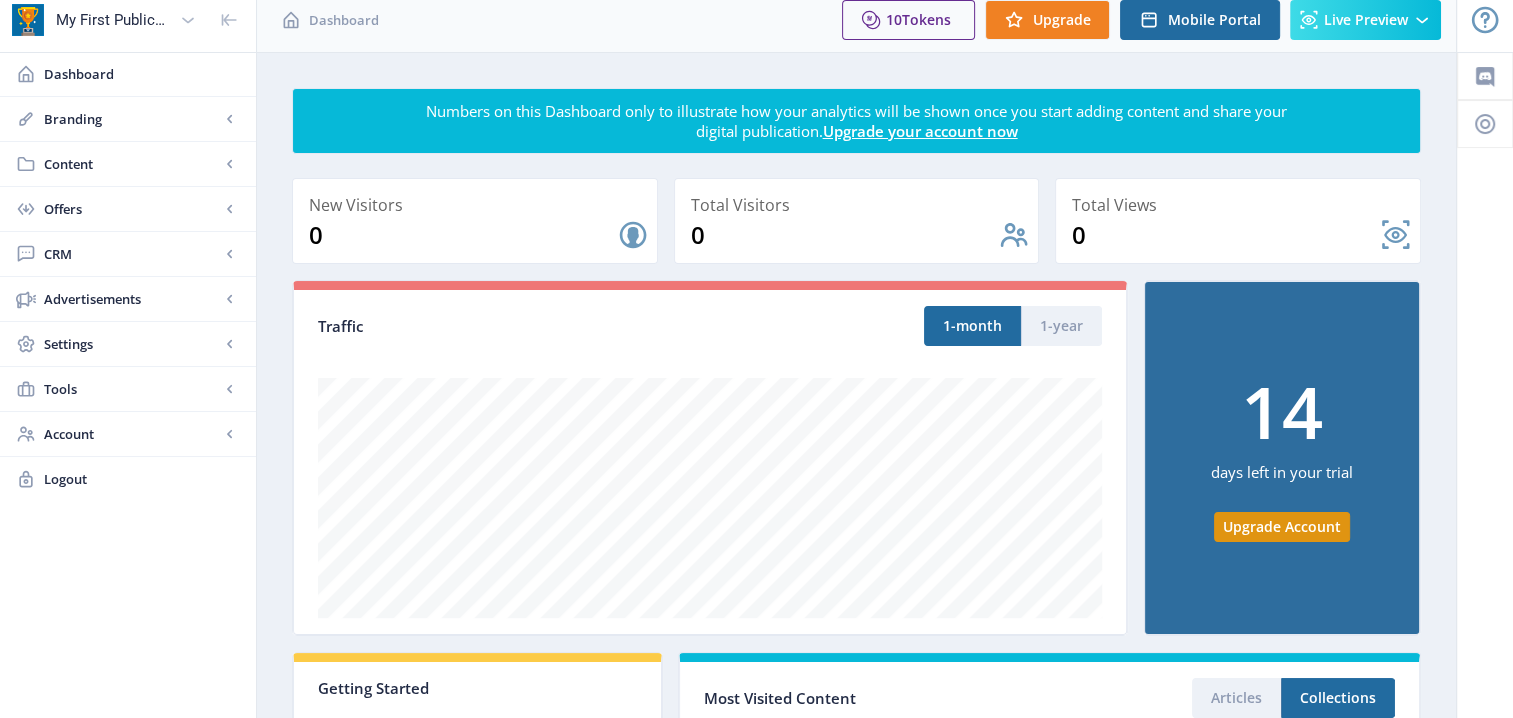 scroll, scrollTop: 0, scrollLeft: 0, axis: both 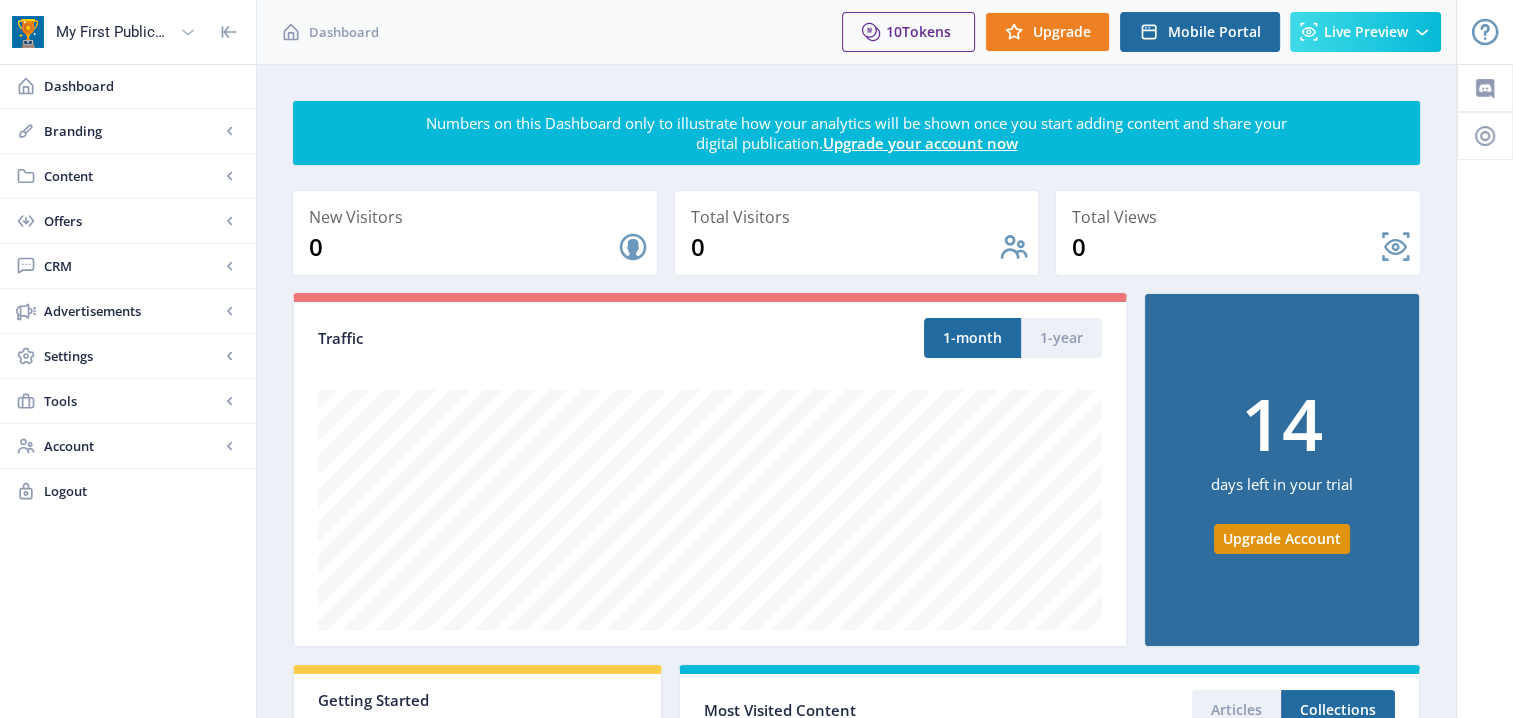 click 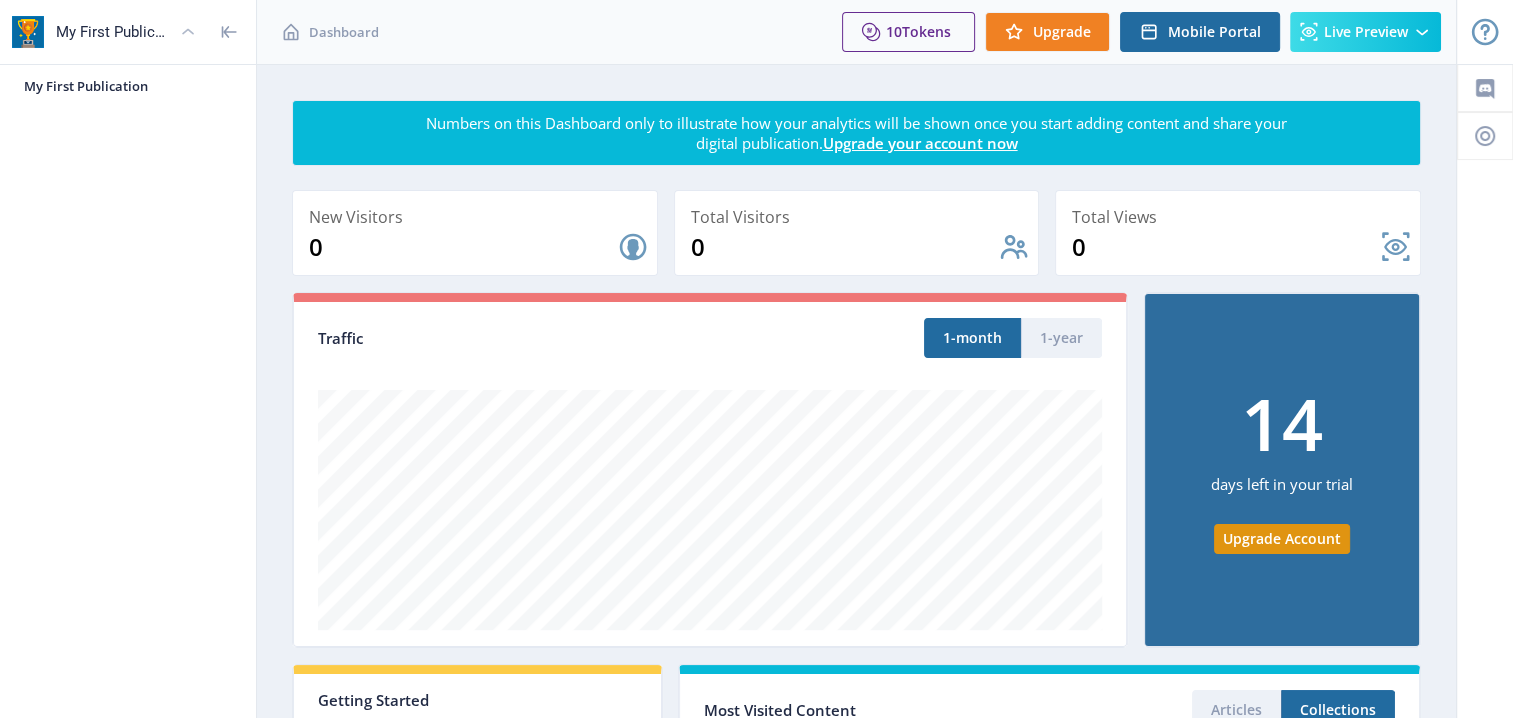 click 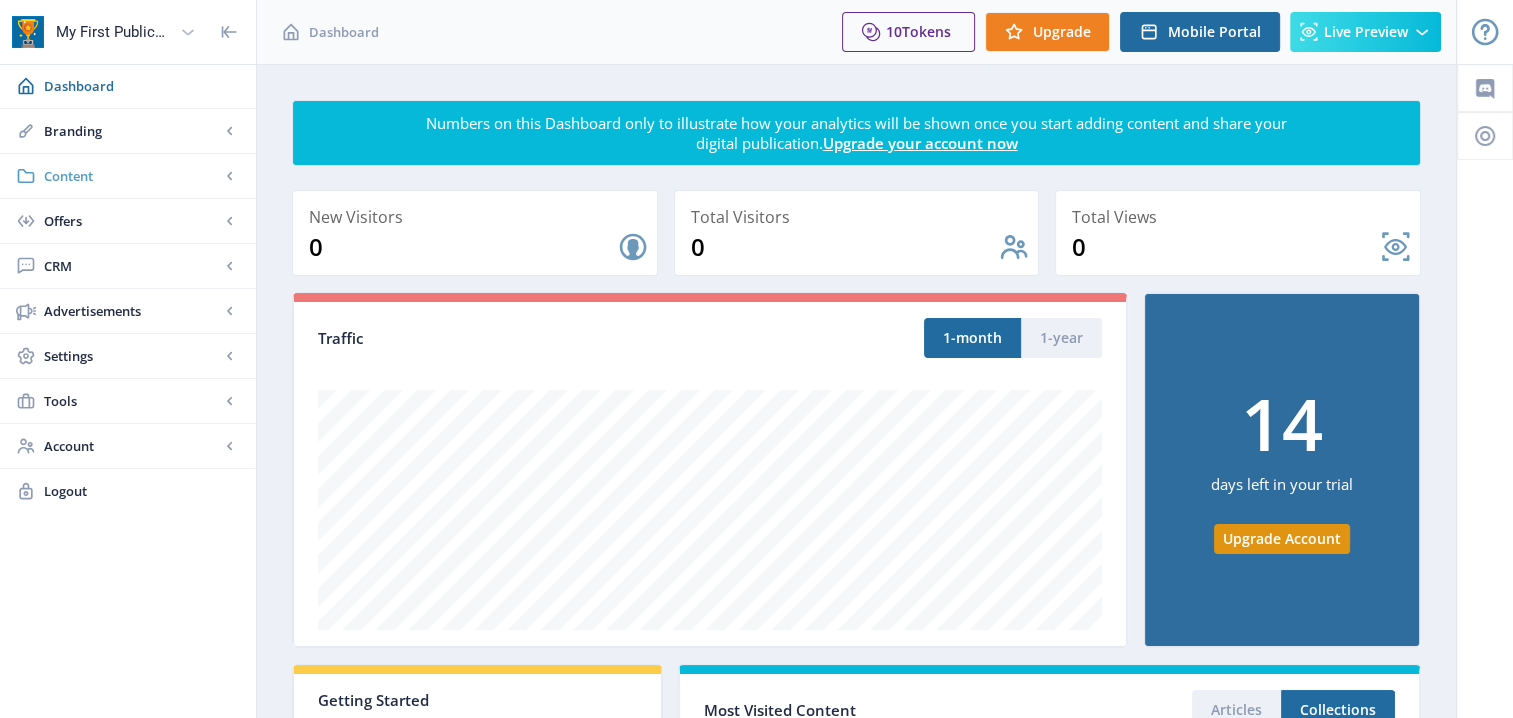 click on "Content" at bounding box center (132, 176) 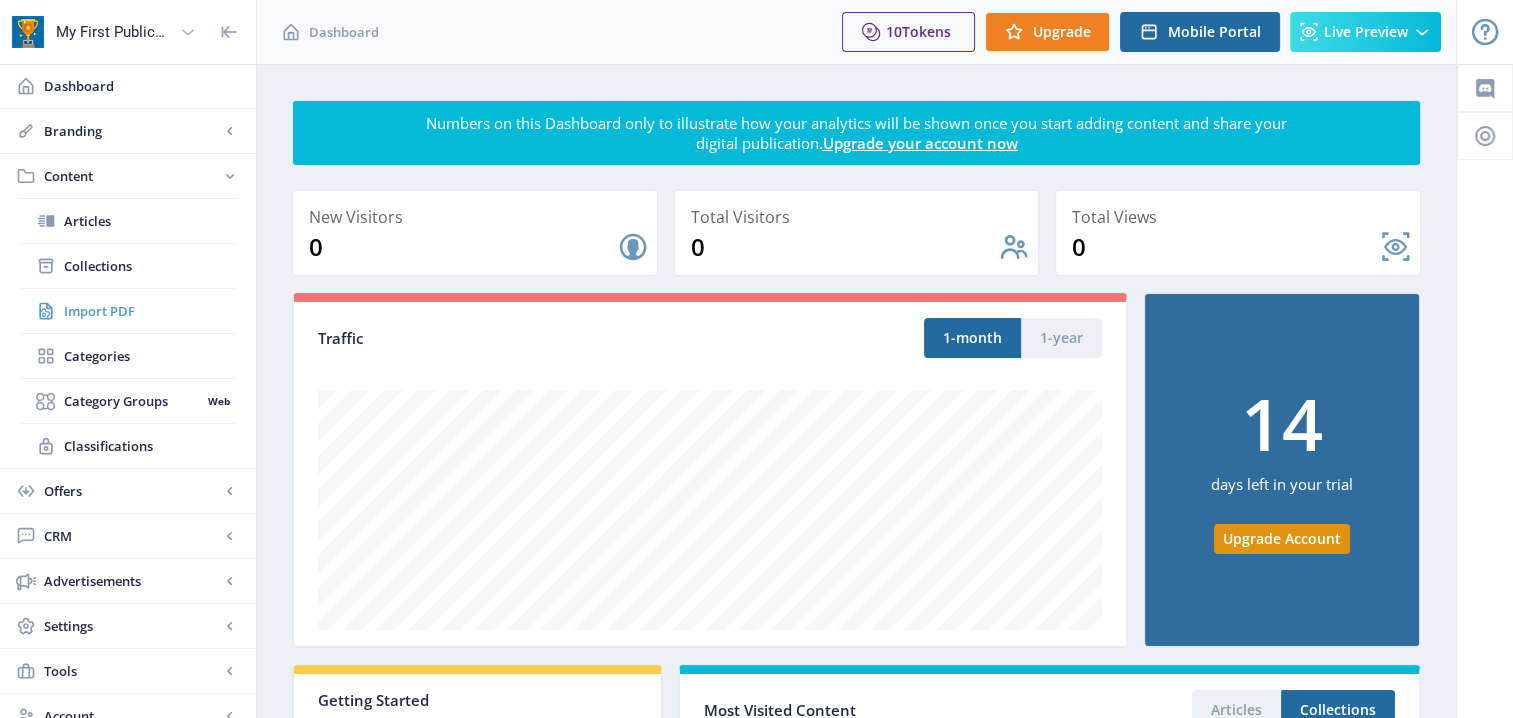 click on "Import PDF" at bounding box center (150, 311) 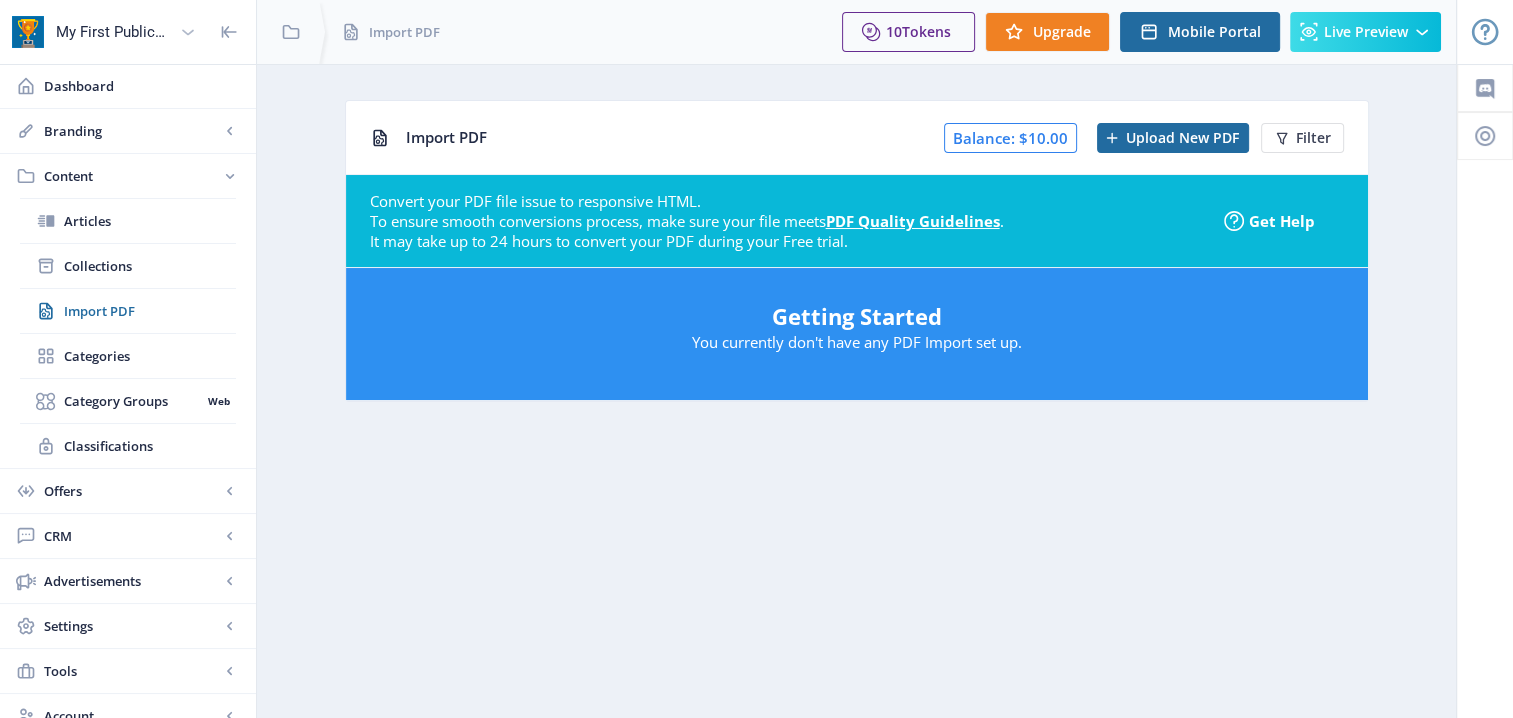 click on "Balance: $10.00" 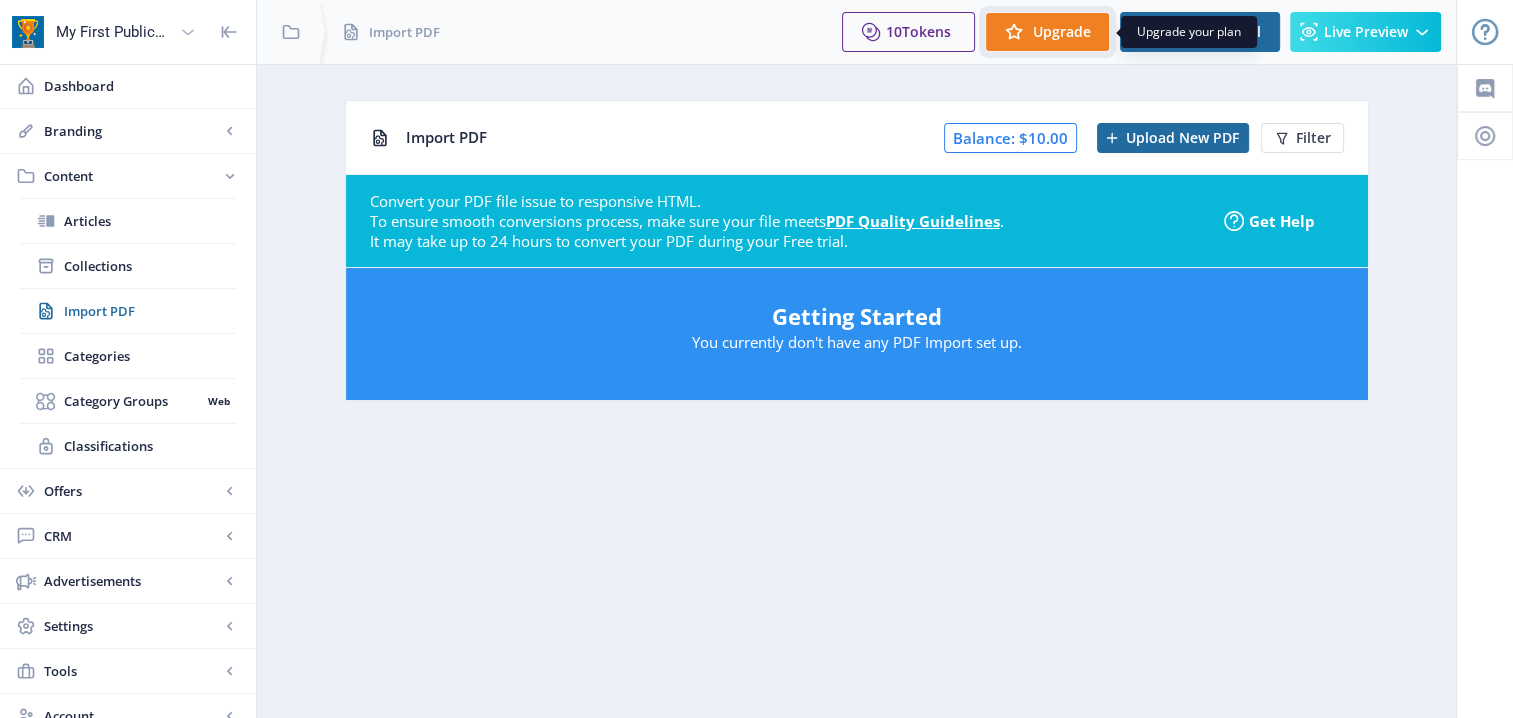 click on "Upgrade" at bounding box center [1062, 32] 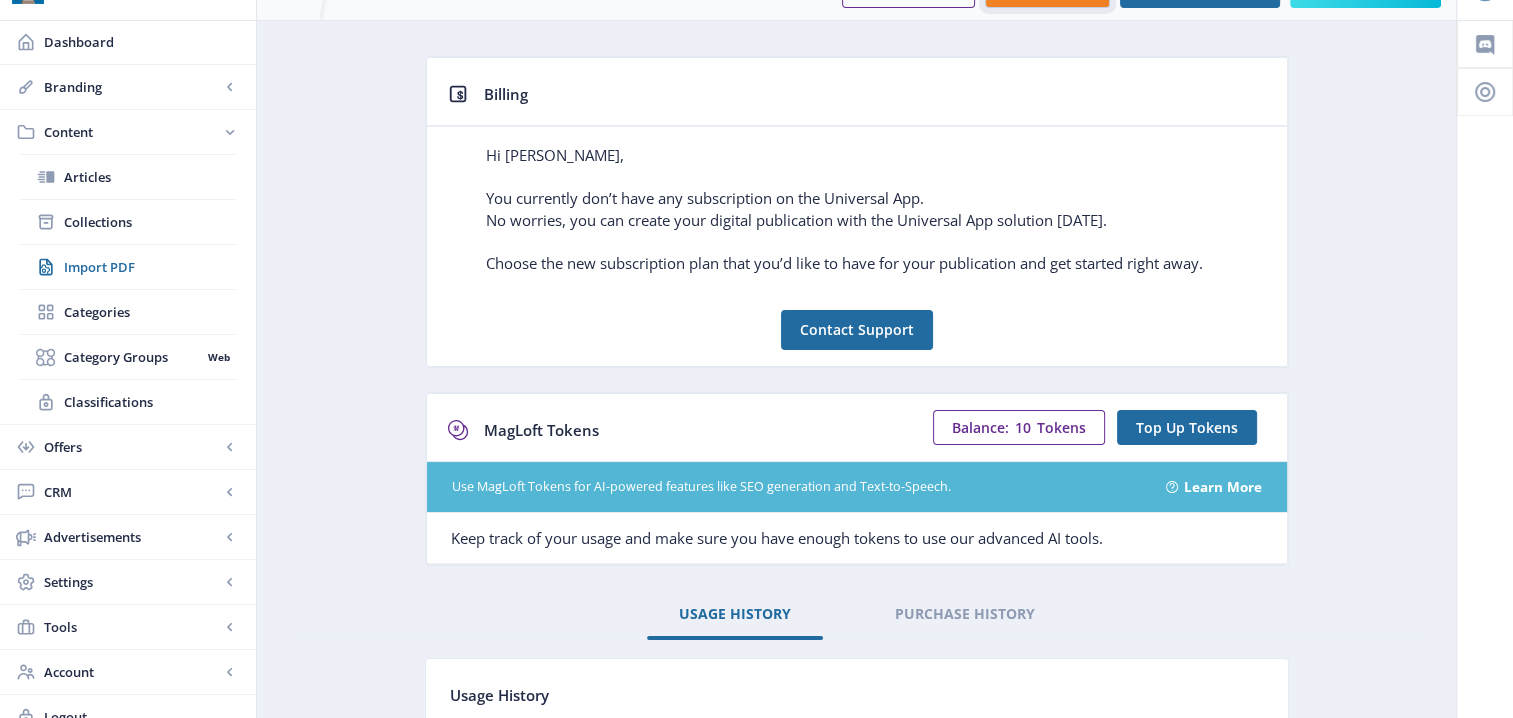 scroll, scrollTop: 0, scrollLeft: 0, axis: both 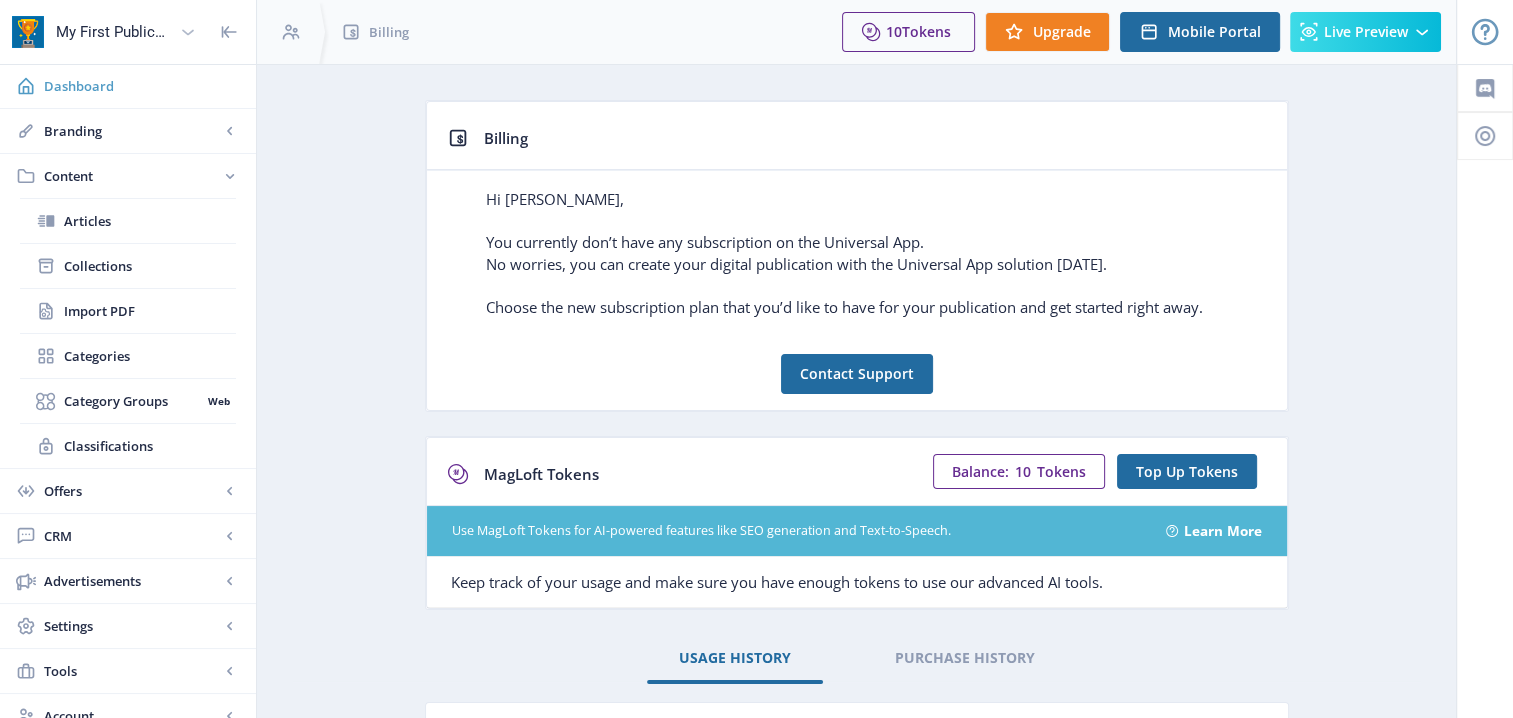 click on "Dashboard" at bounding box center (142, 86) 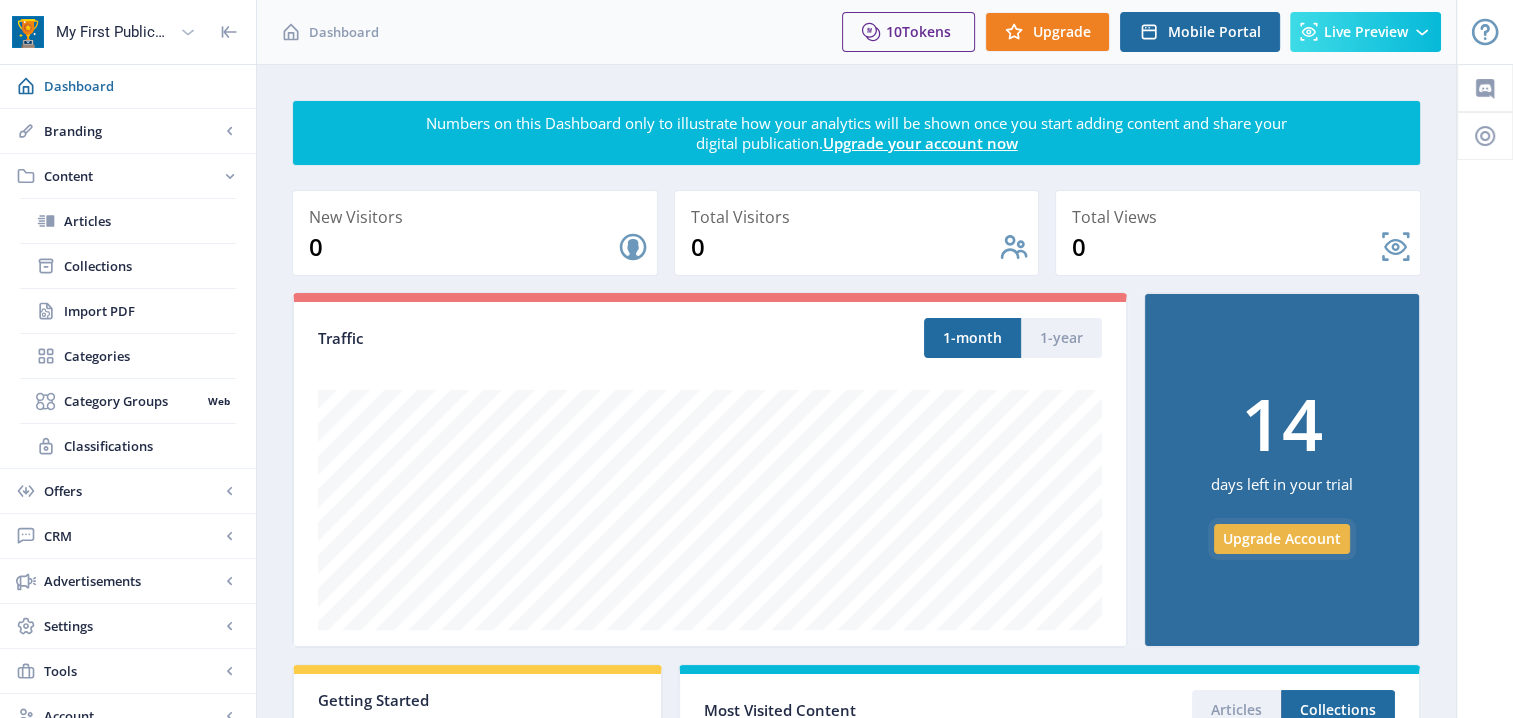 click on "Upgrade Account" 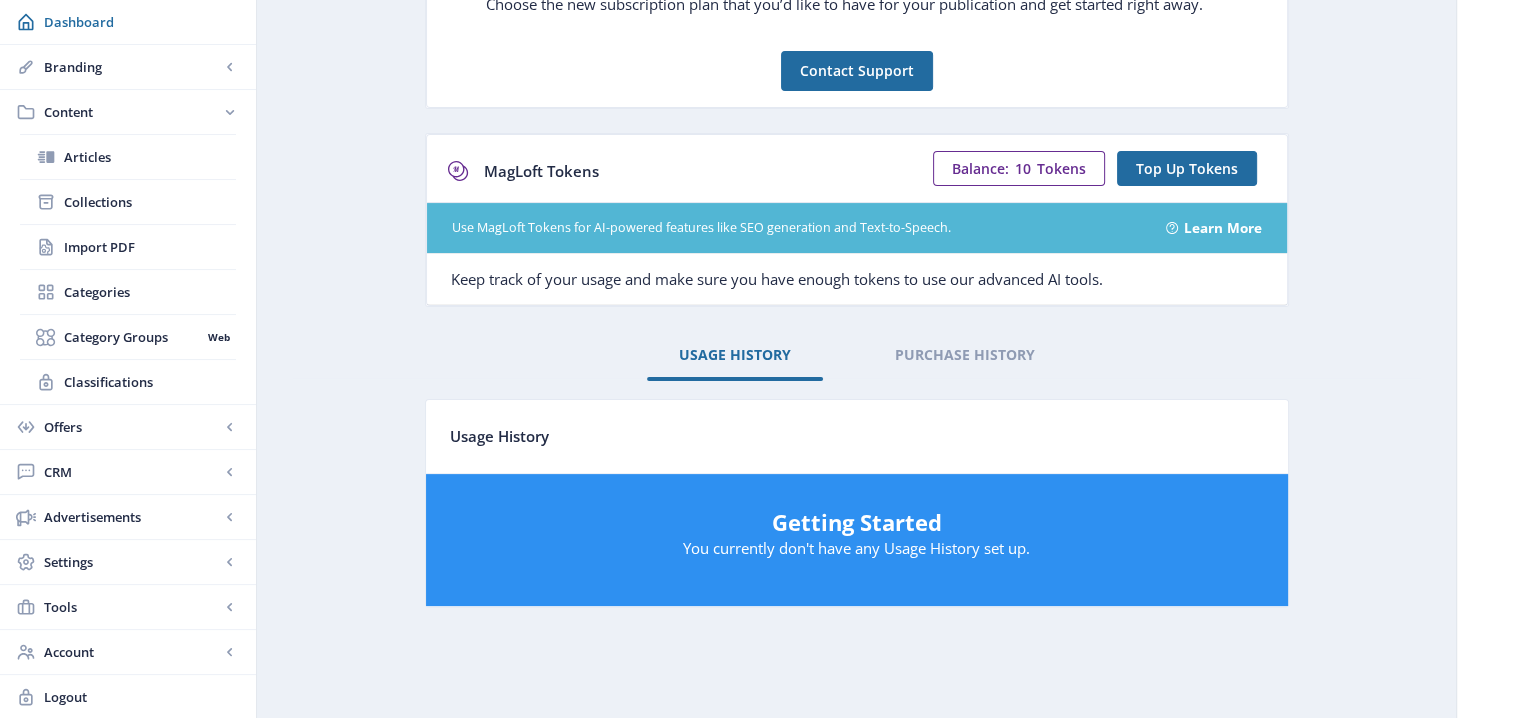 scroll, scrollTop: 0, scrollLeft: 0, axis: both 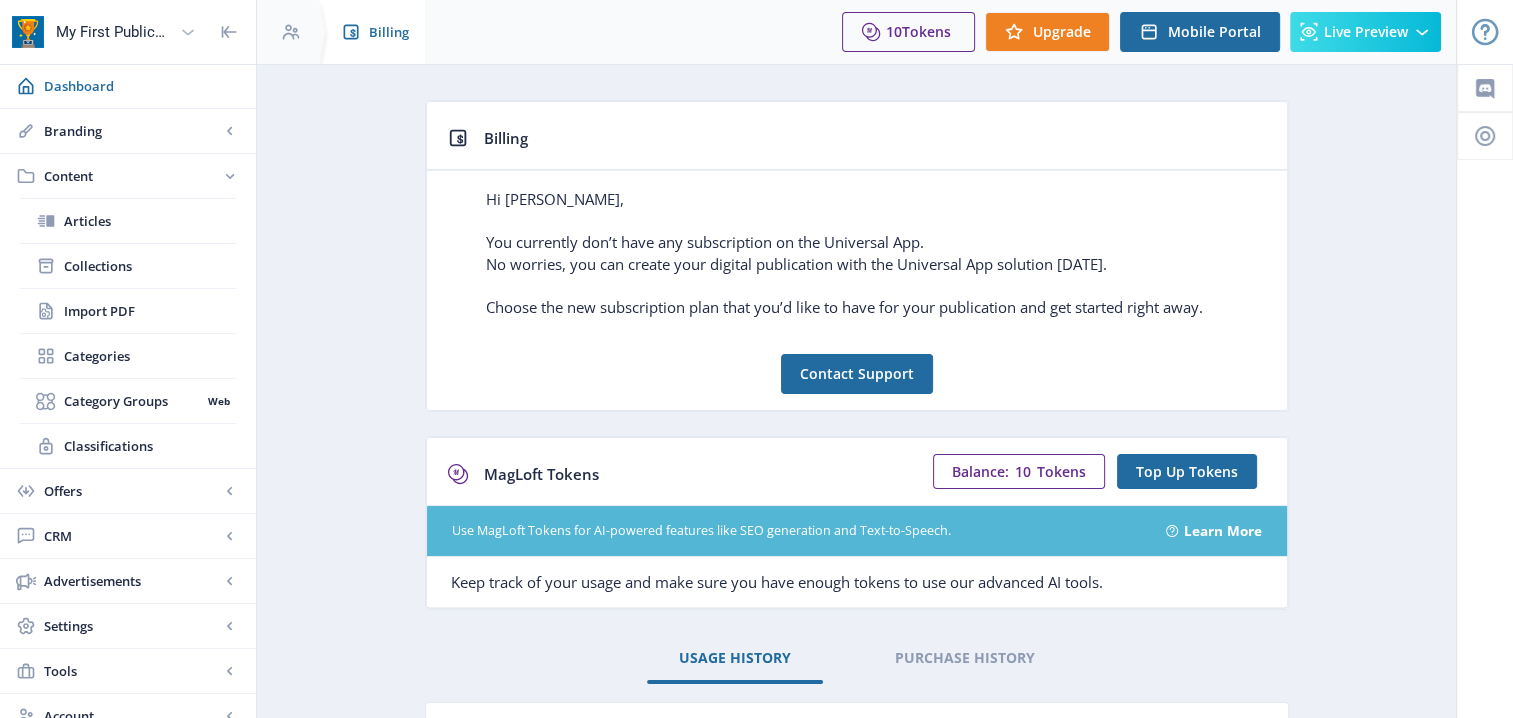 click on "Billing" at bounding box center (389, 32) 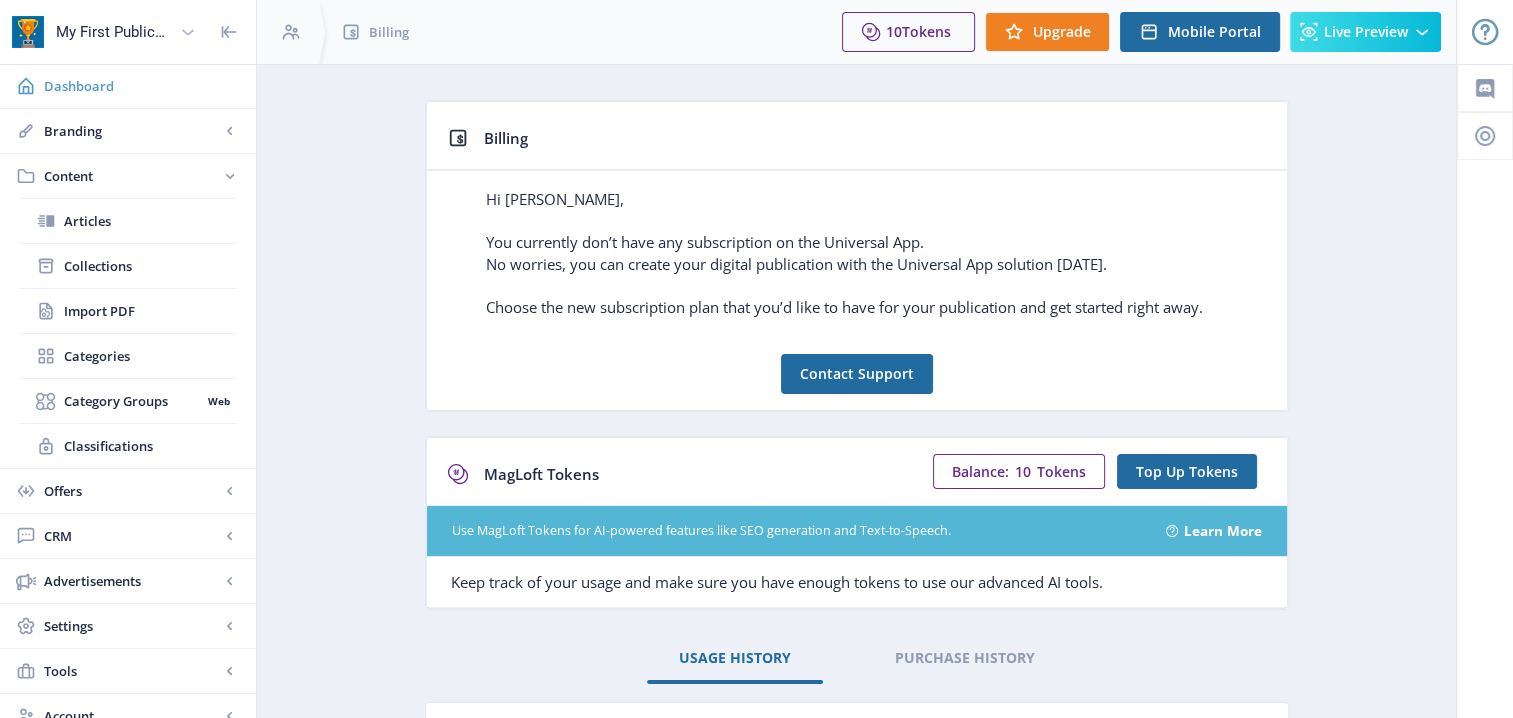 click on "Dashboard" at bounding box center (142, 86) 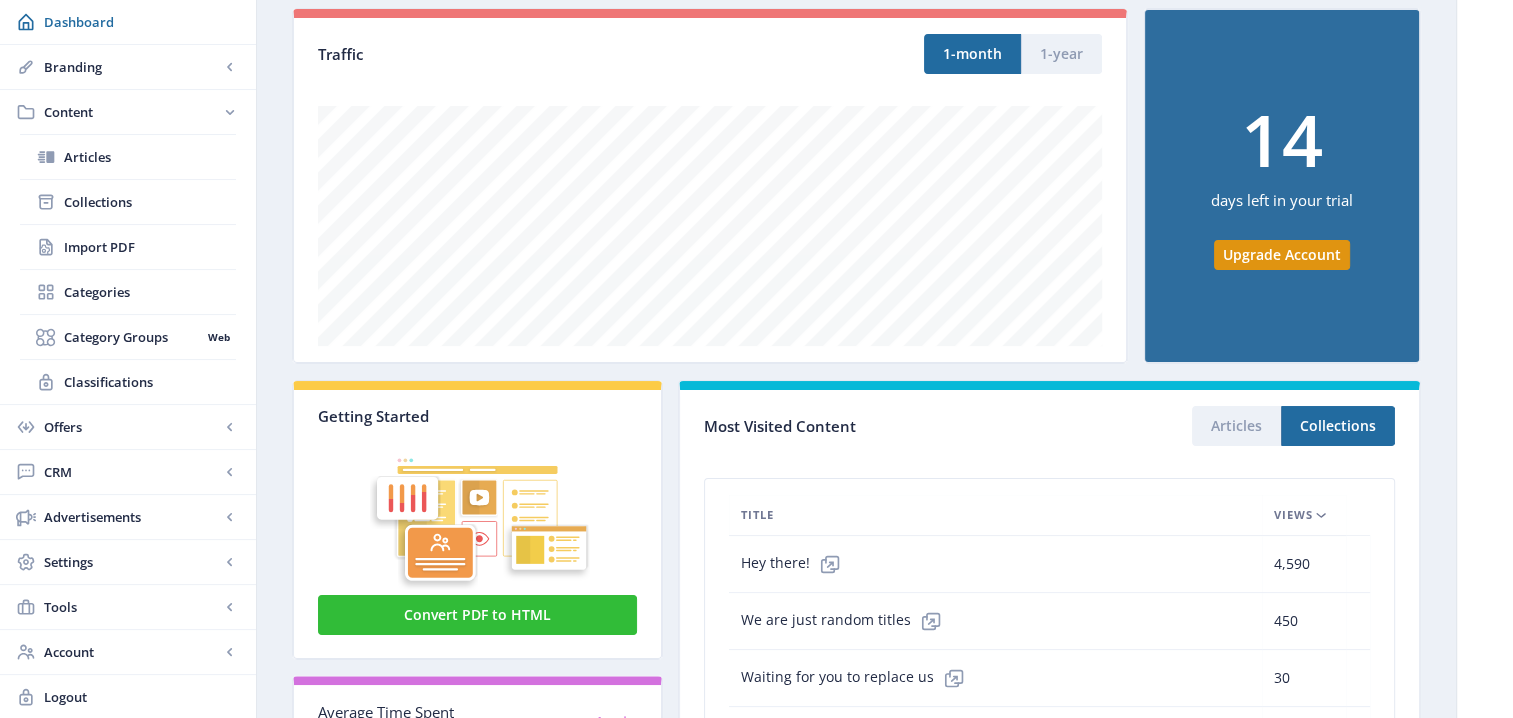 scroll, scrollTop: 319, scrollLeft: 0, axis: vertical 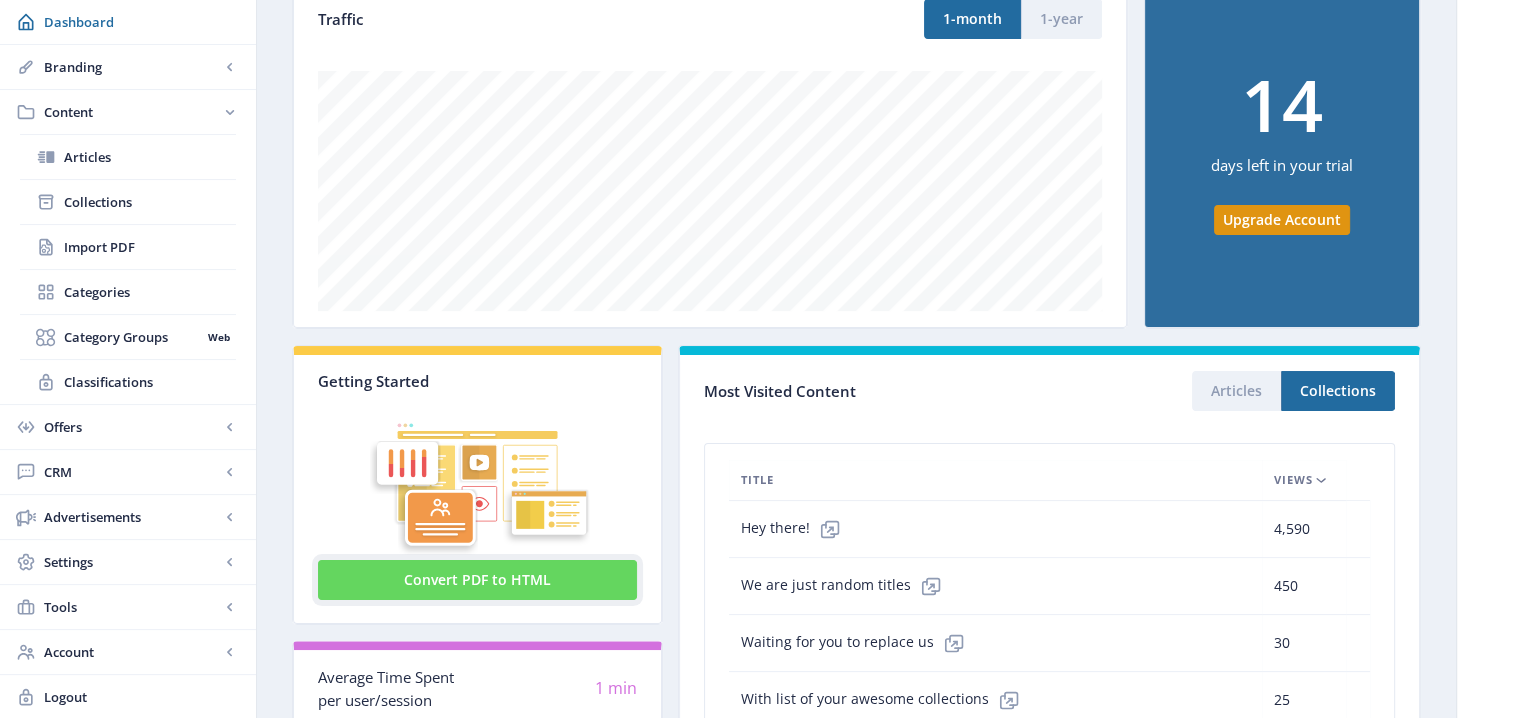 click on "Convert PDF to HTML" 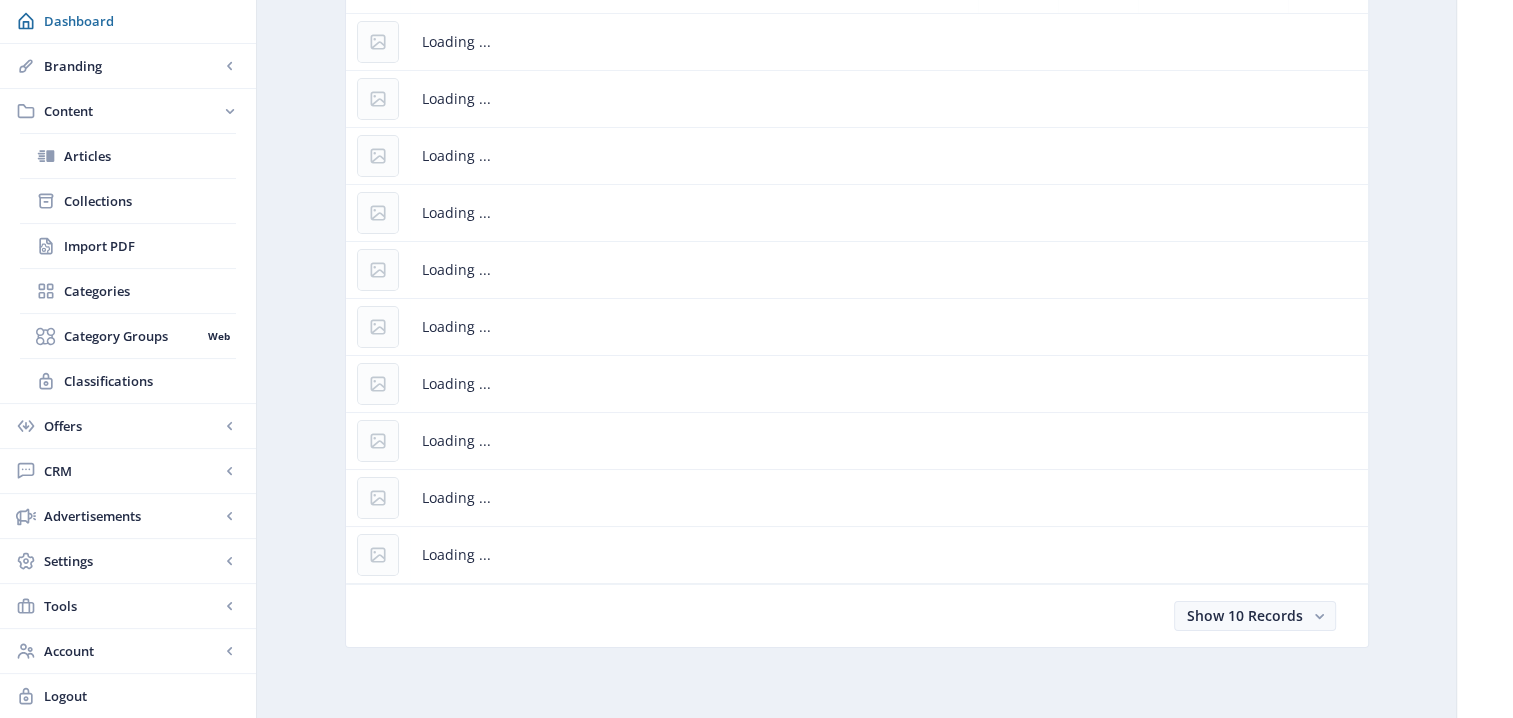 scroll, scrollTop: 0, scrollLeft: 0, axis: both 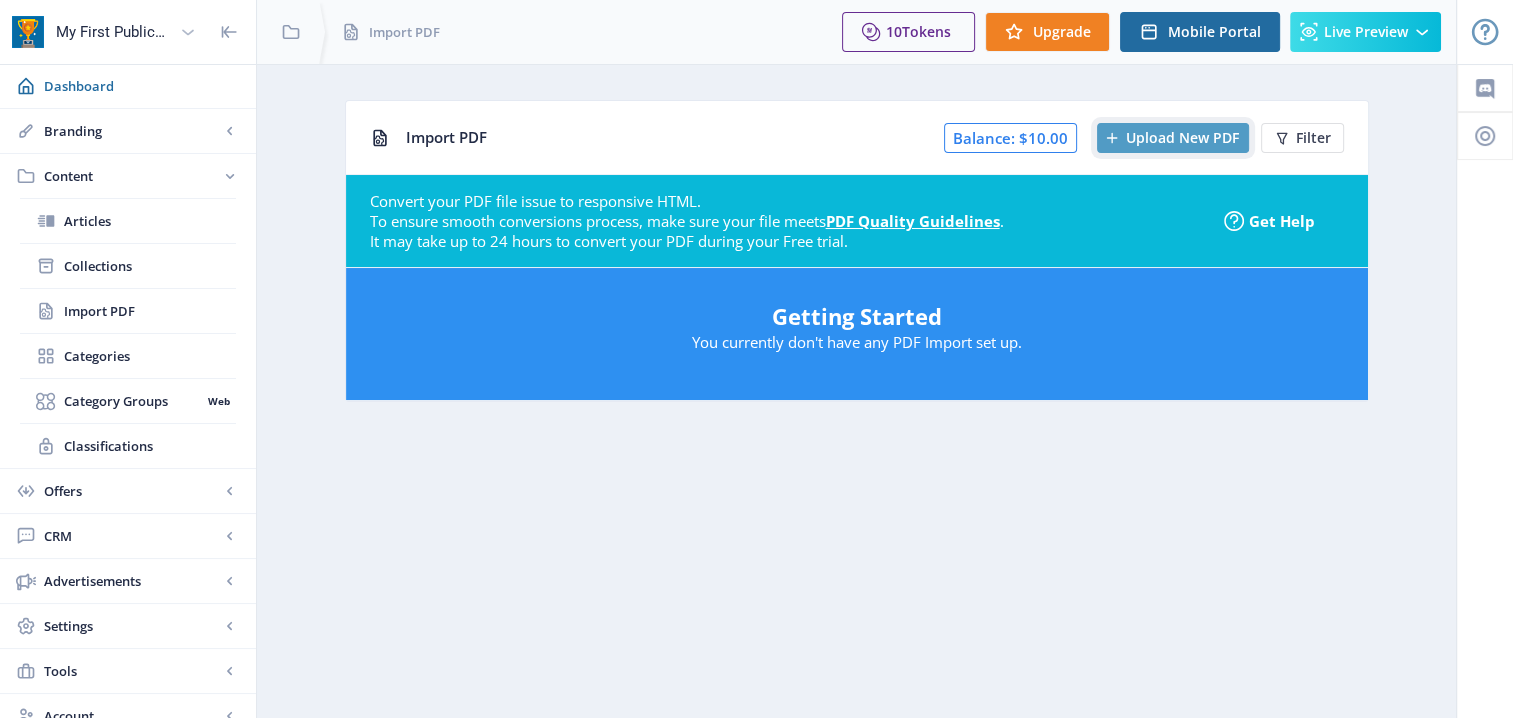 click on "Upload New PDF" 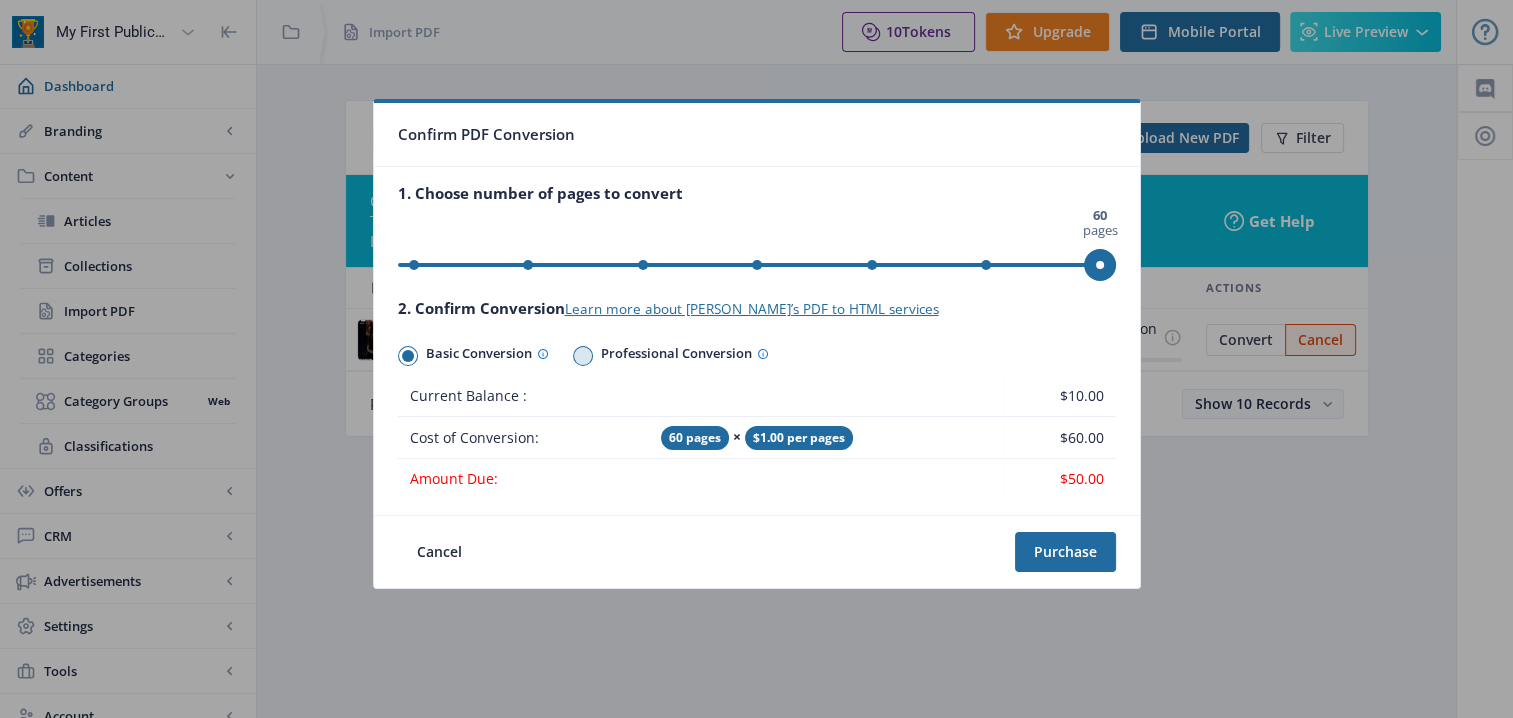 click at bounding box center [583, 356] 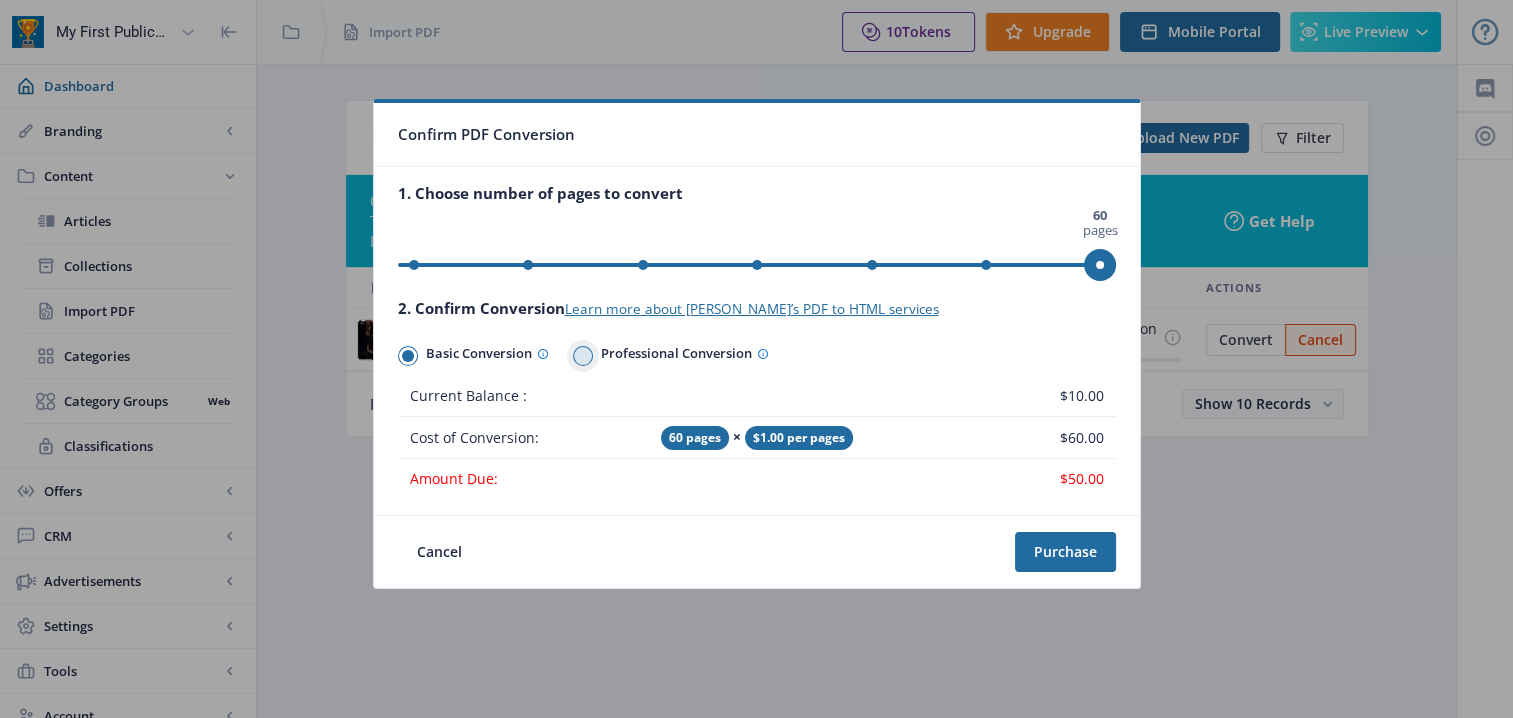 click on "Professional Conversion" at bounding box center [573, 355] 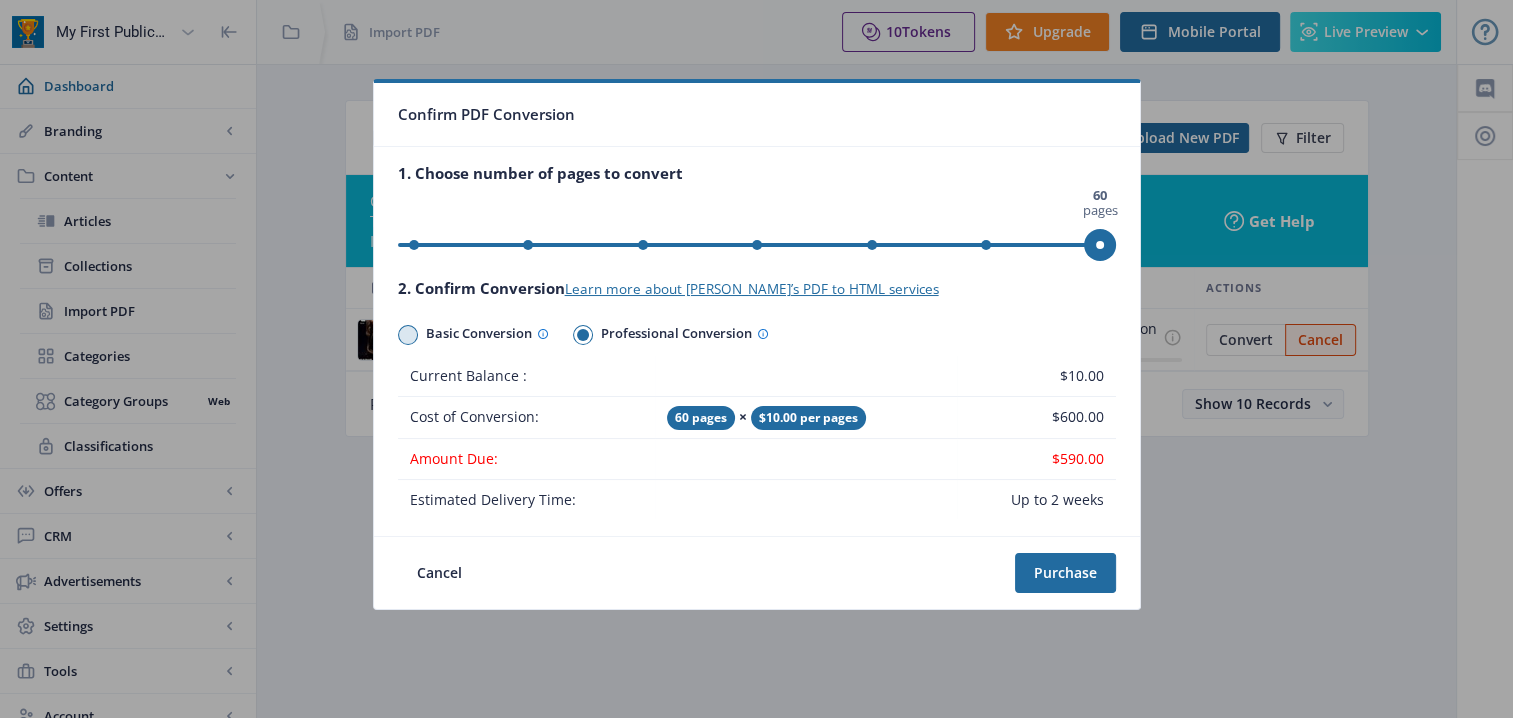 click at bounding box center [408, 335] 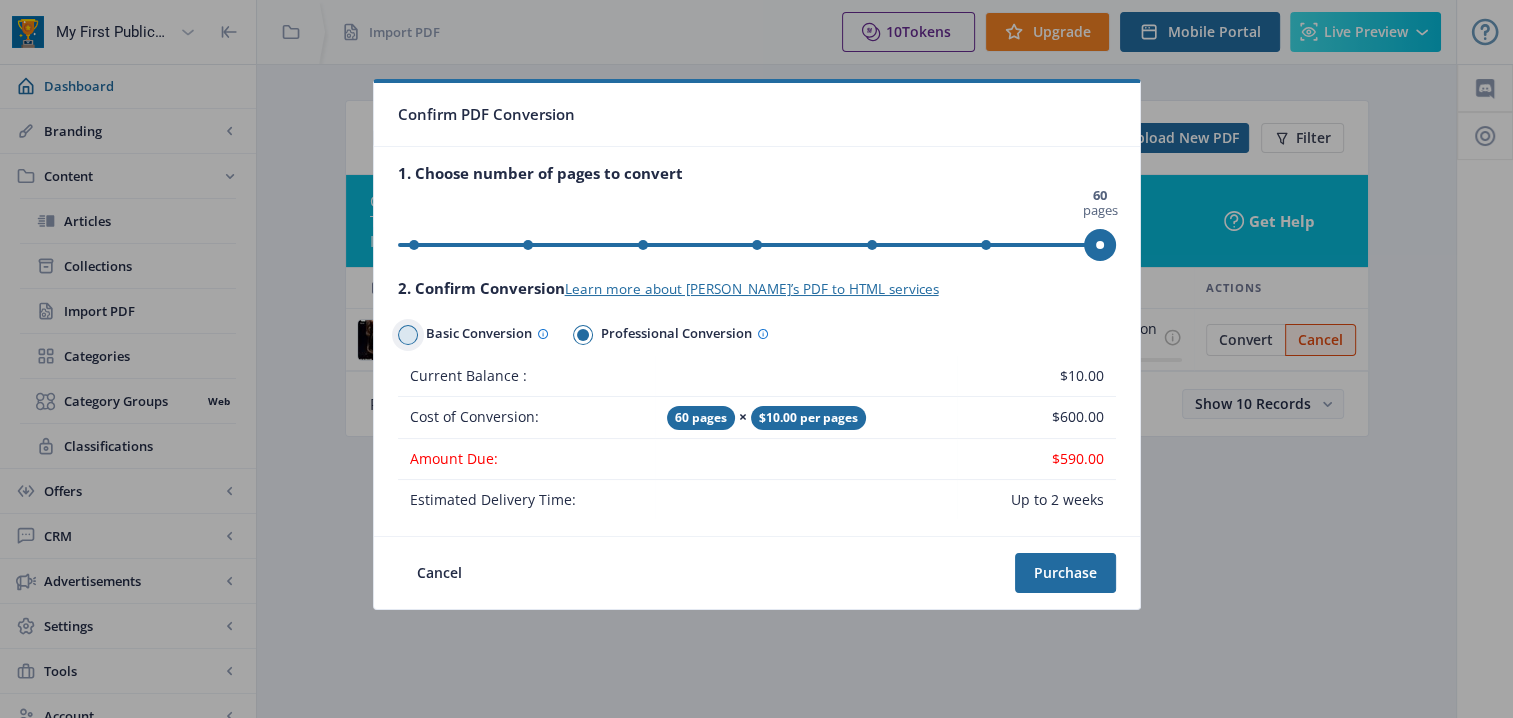 click on "Basic Conversion" at bounding box center (398, 335) 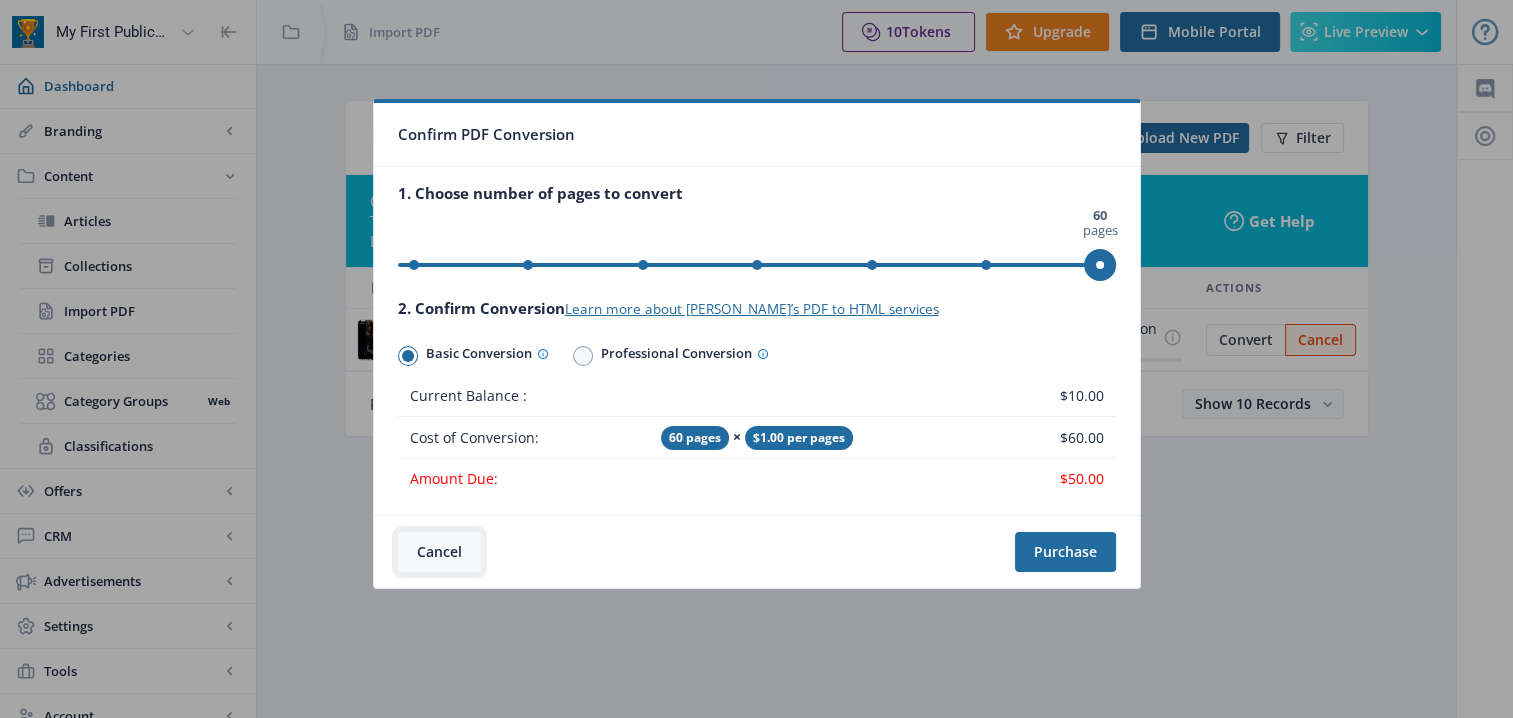 click on "Cancel" 